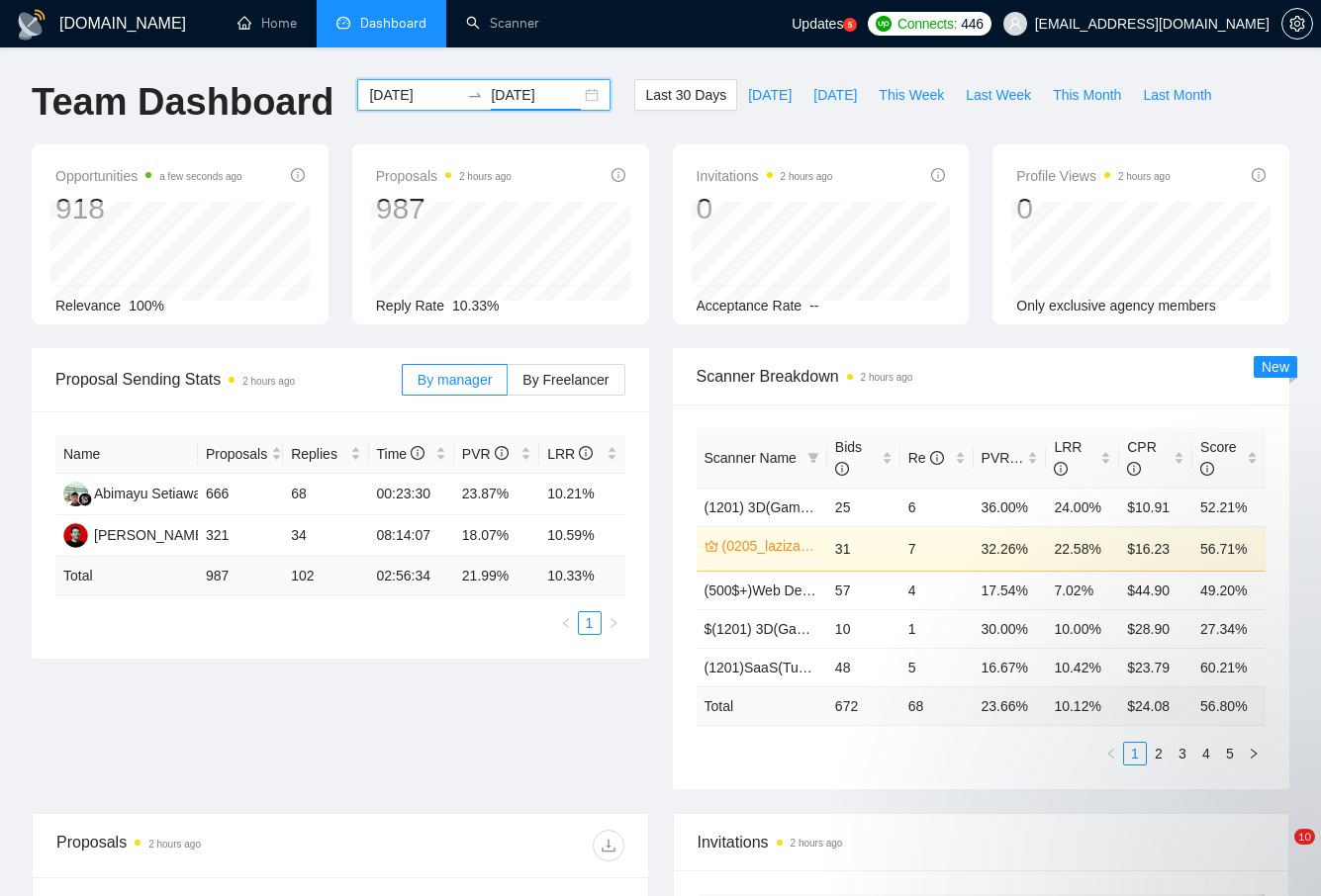 scroll, scrollTop: 0, scrollLeft: 0, axis: both 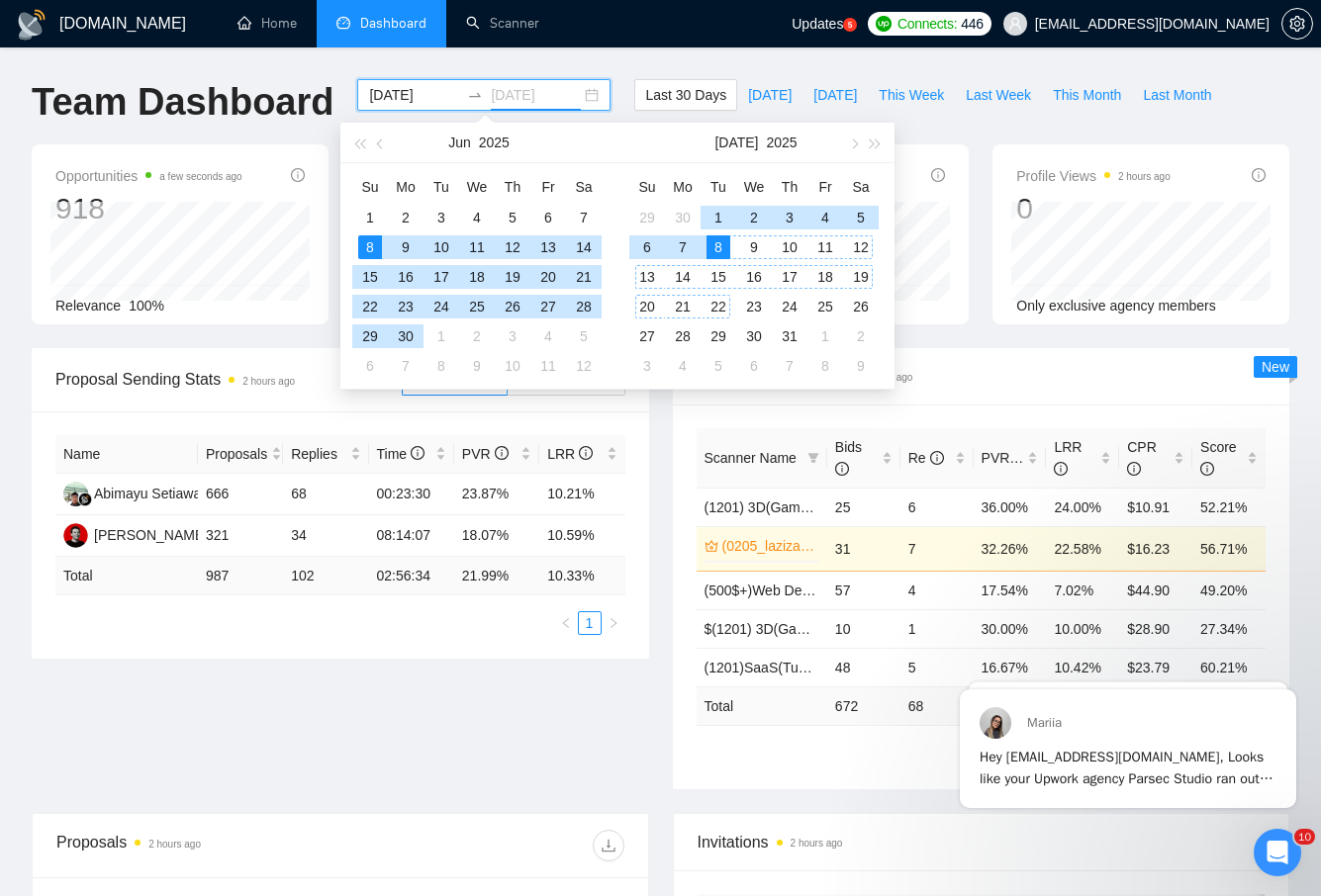 type on "2025-07-08" 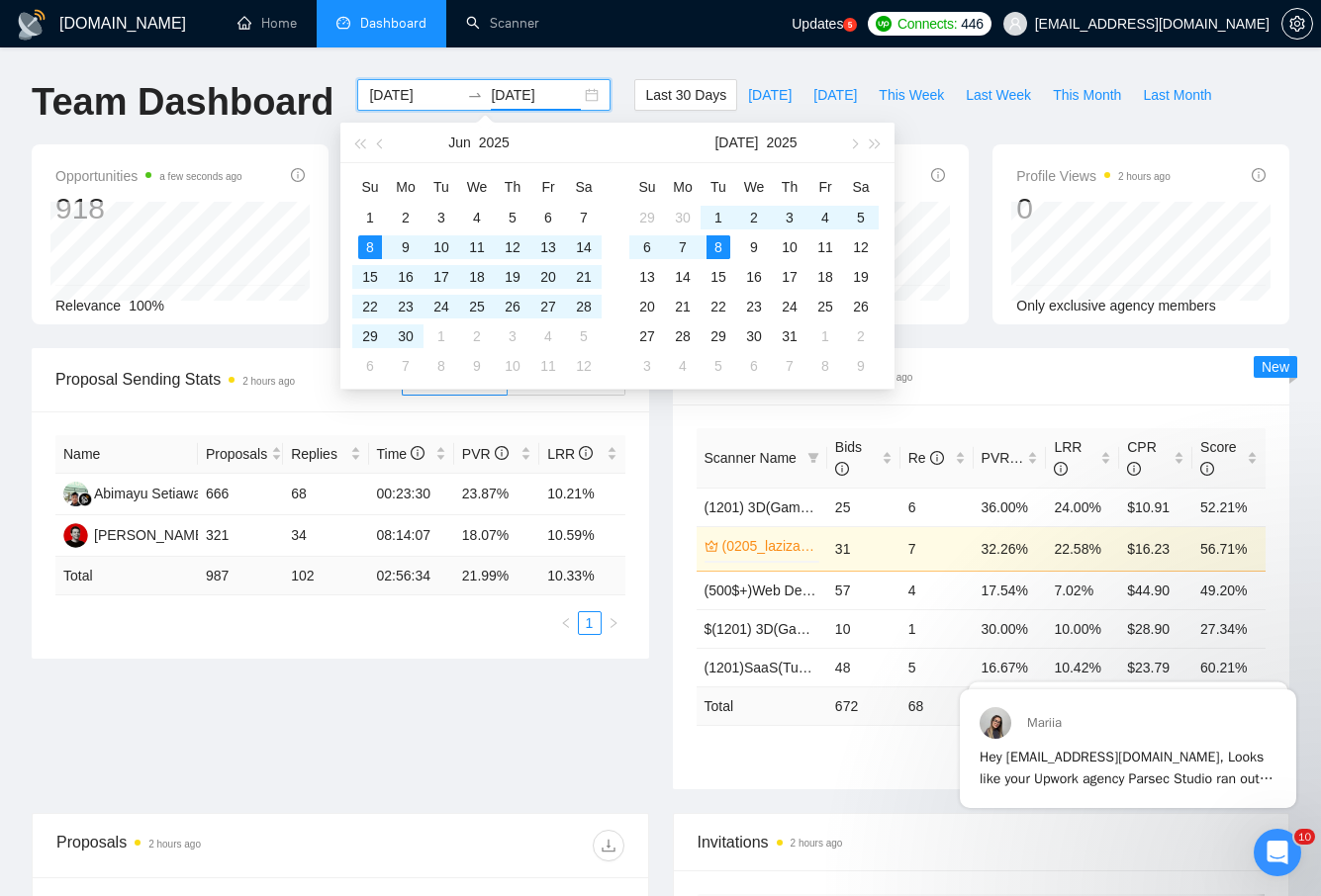 click on "2025-06-08" at bounding box center [414, 95] 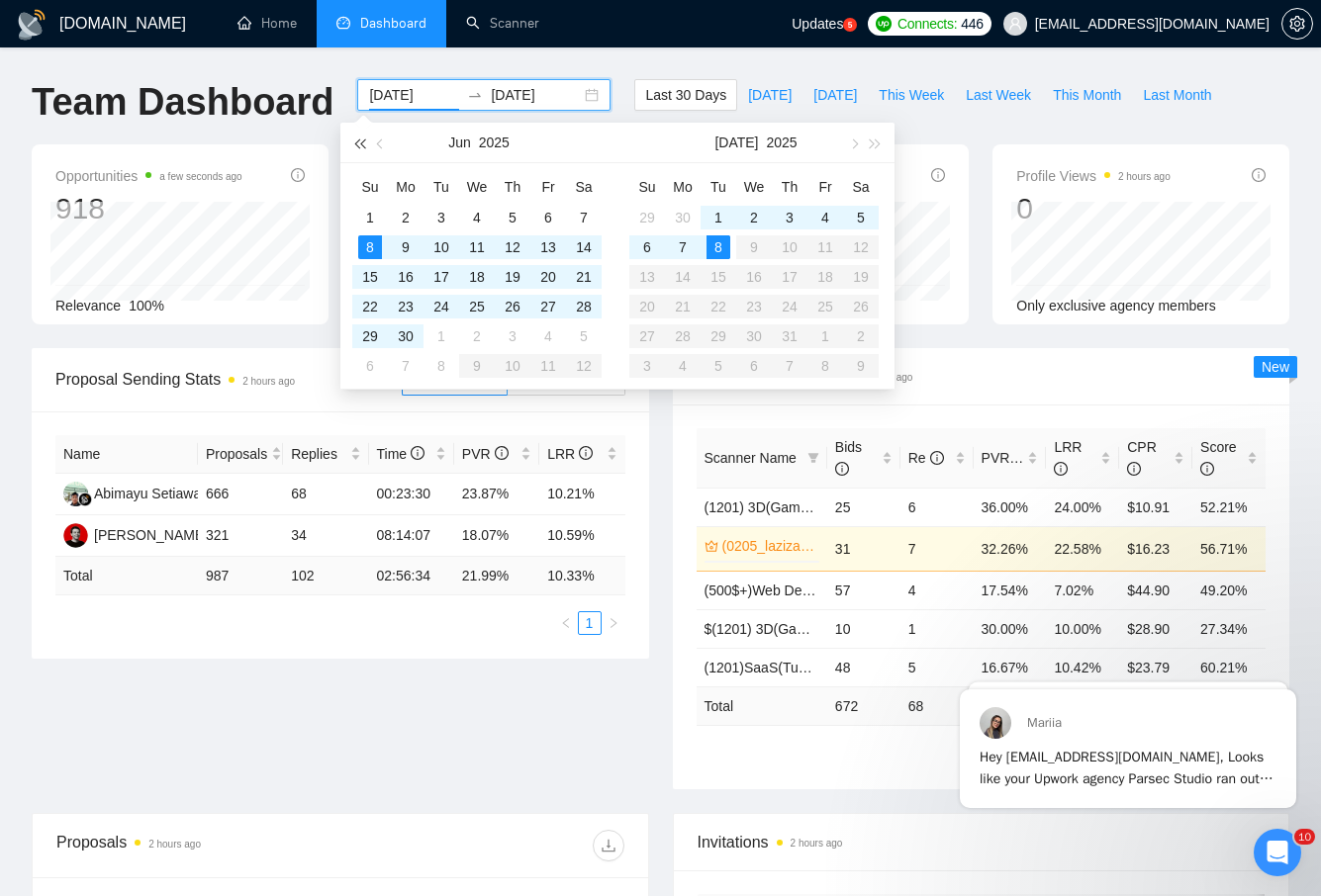 click at bounding box center (359, 143) 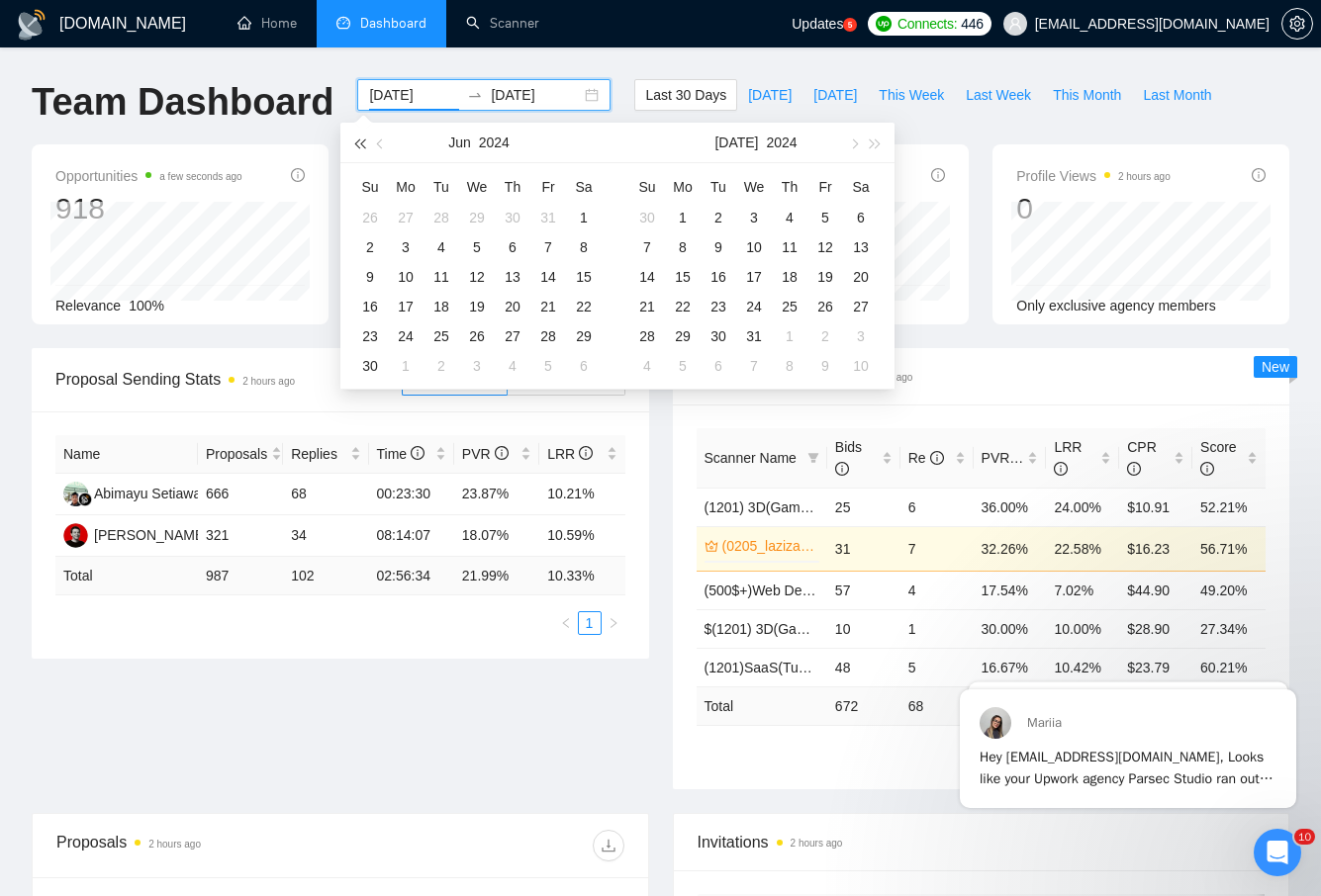 click at bounding box center (359, 143) 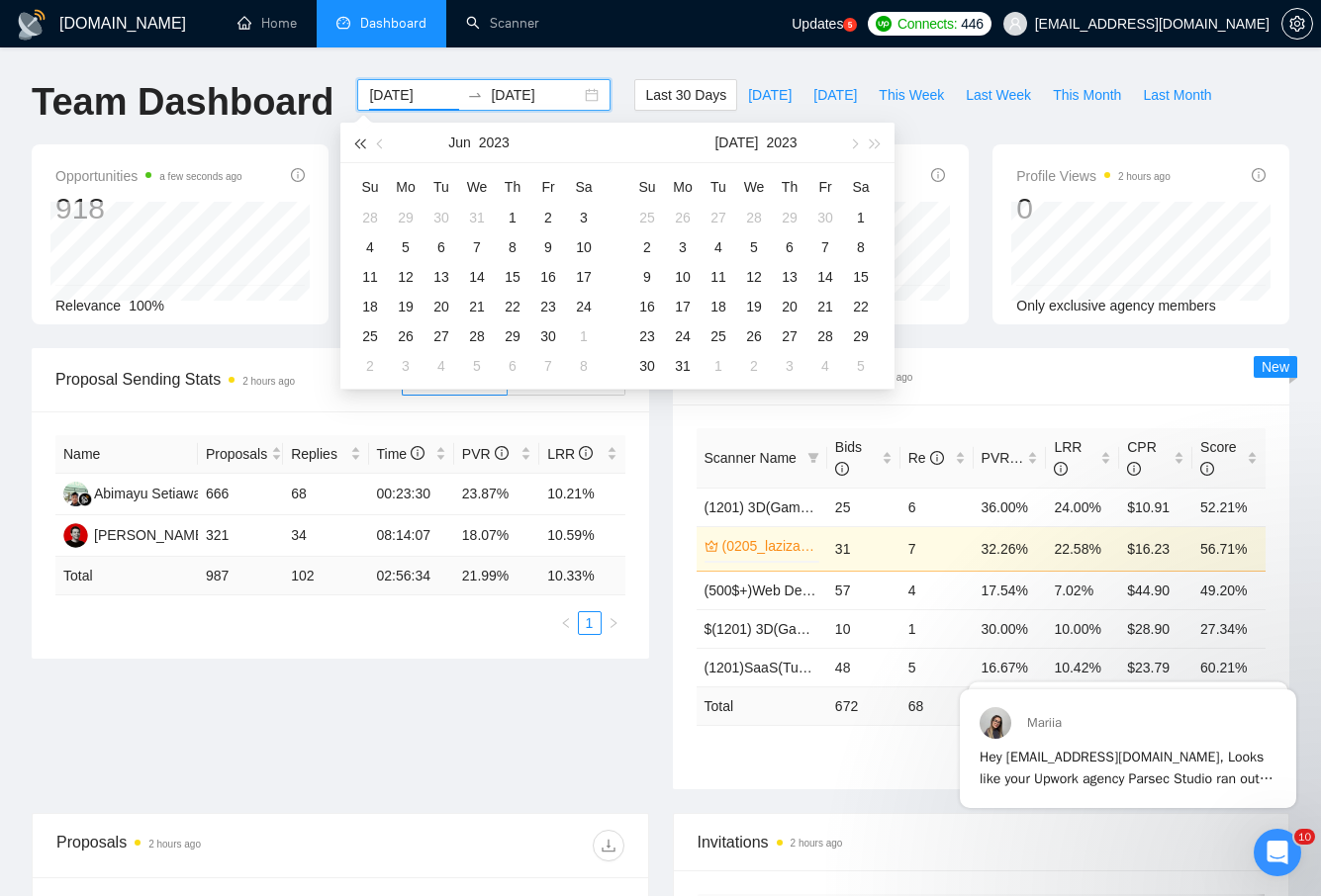 click at bounding box center (359, 143) 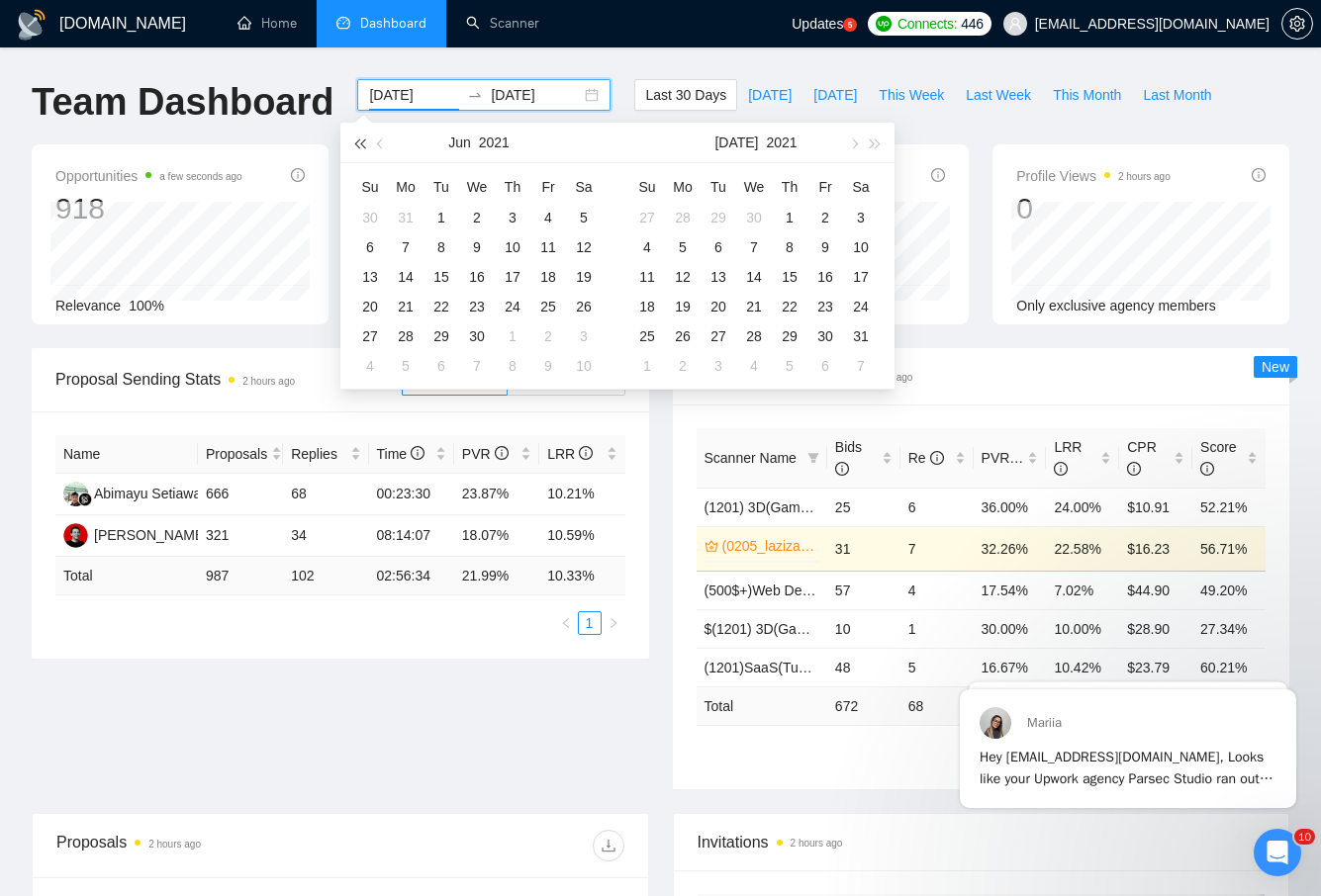 click at bounding box center (359, 143) 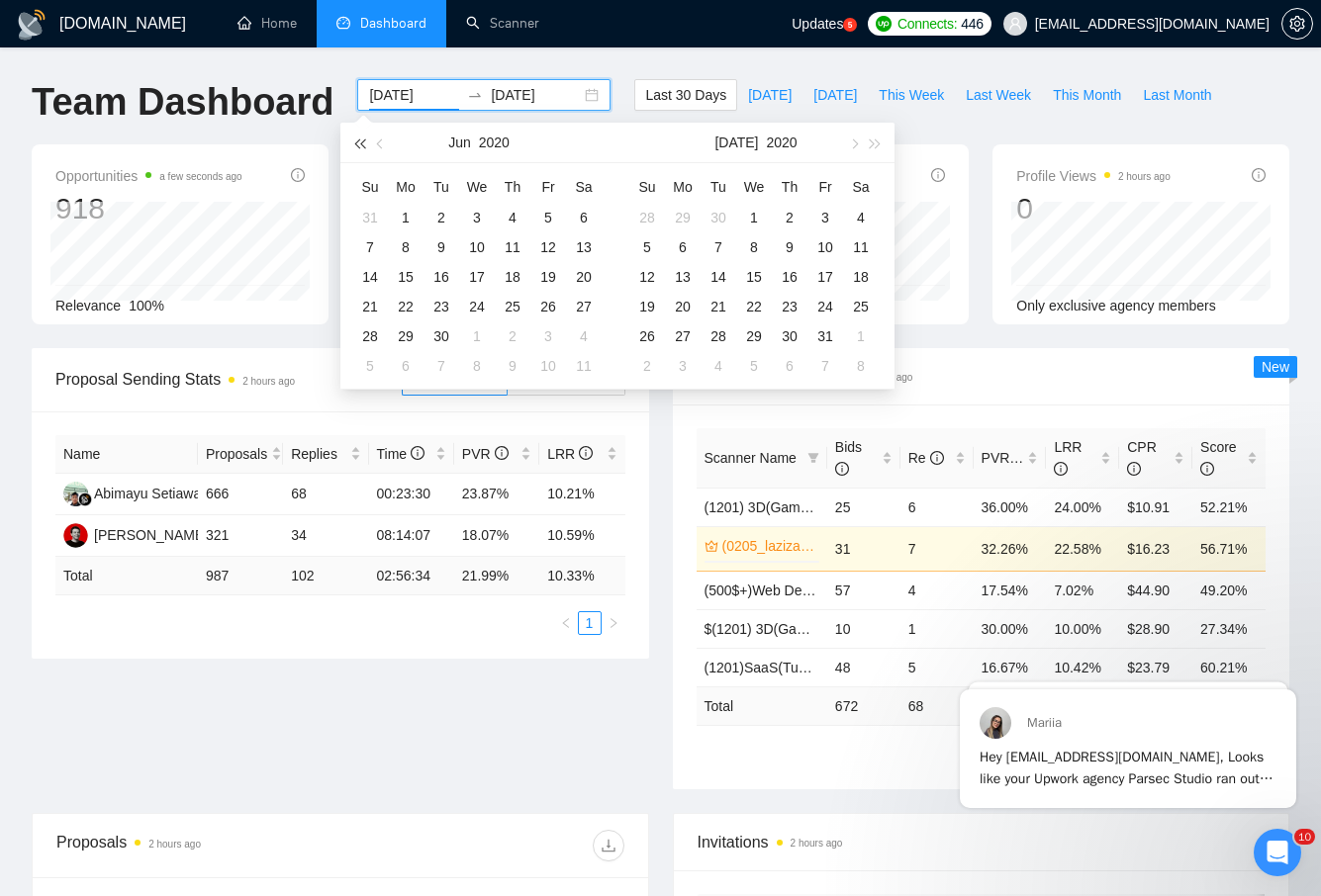 click at bounding box center [359, 143] 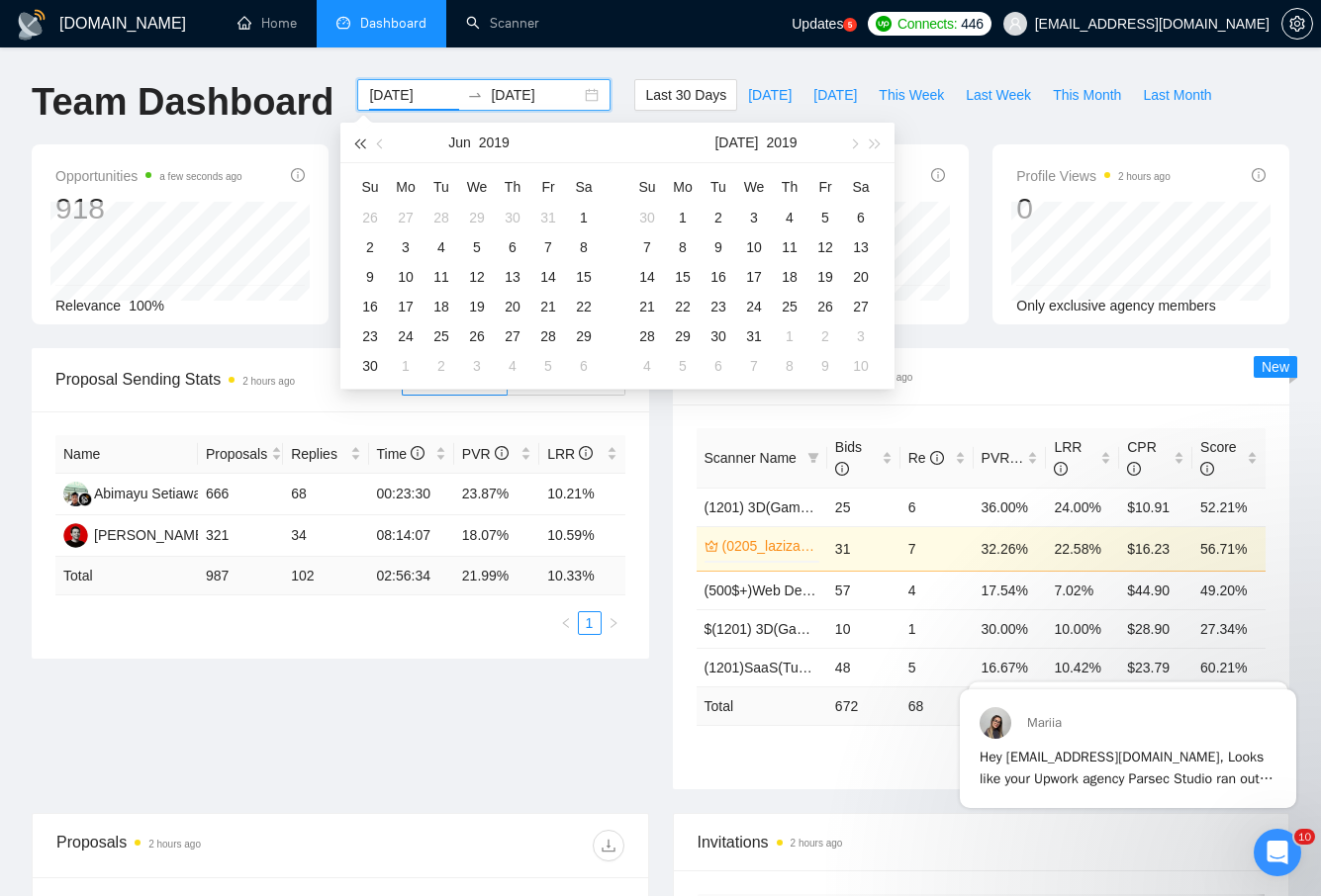 click at bounding box center (359, 143) 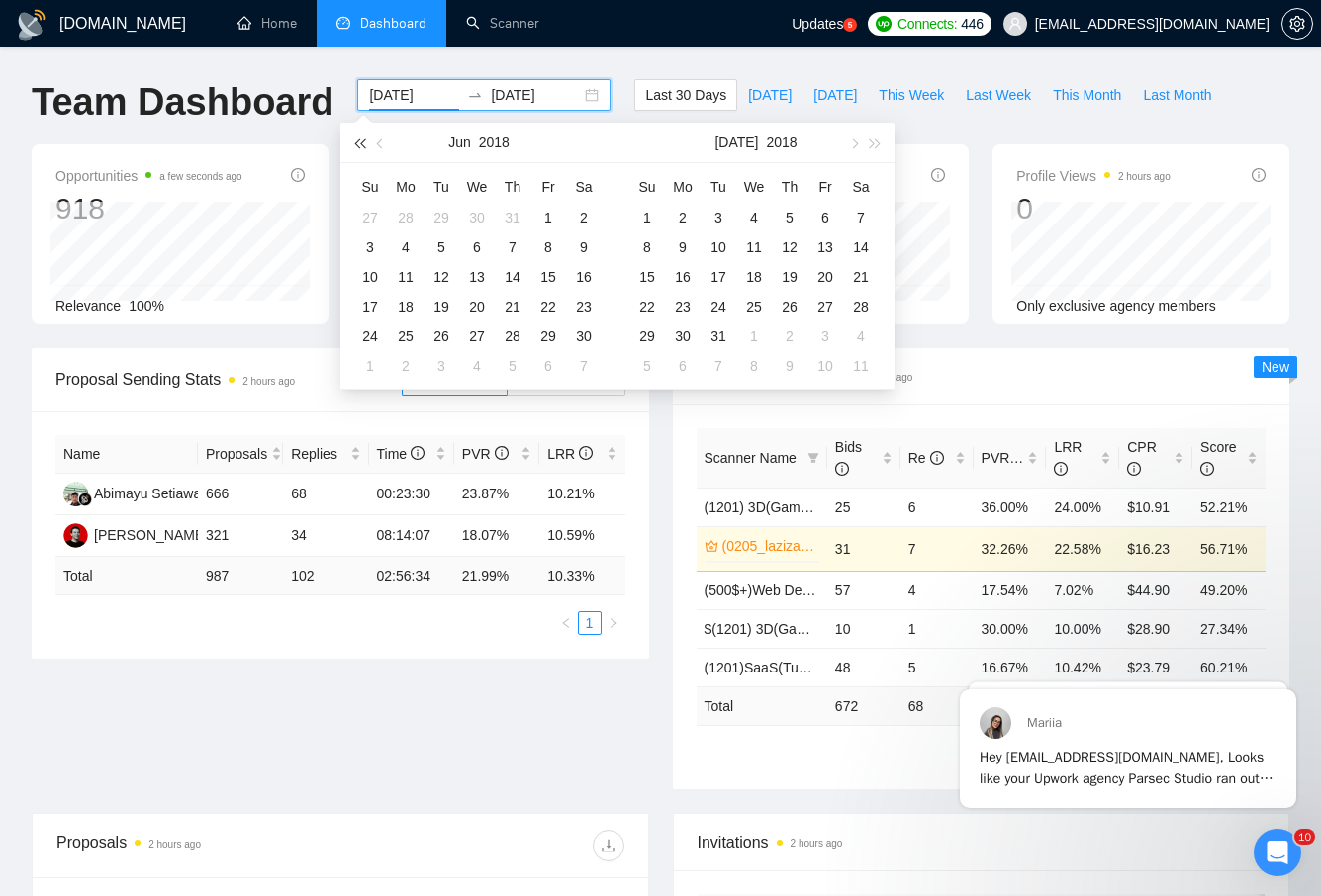 click at bounding box center [359, 143] 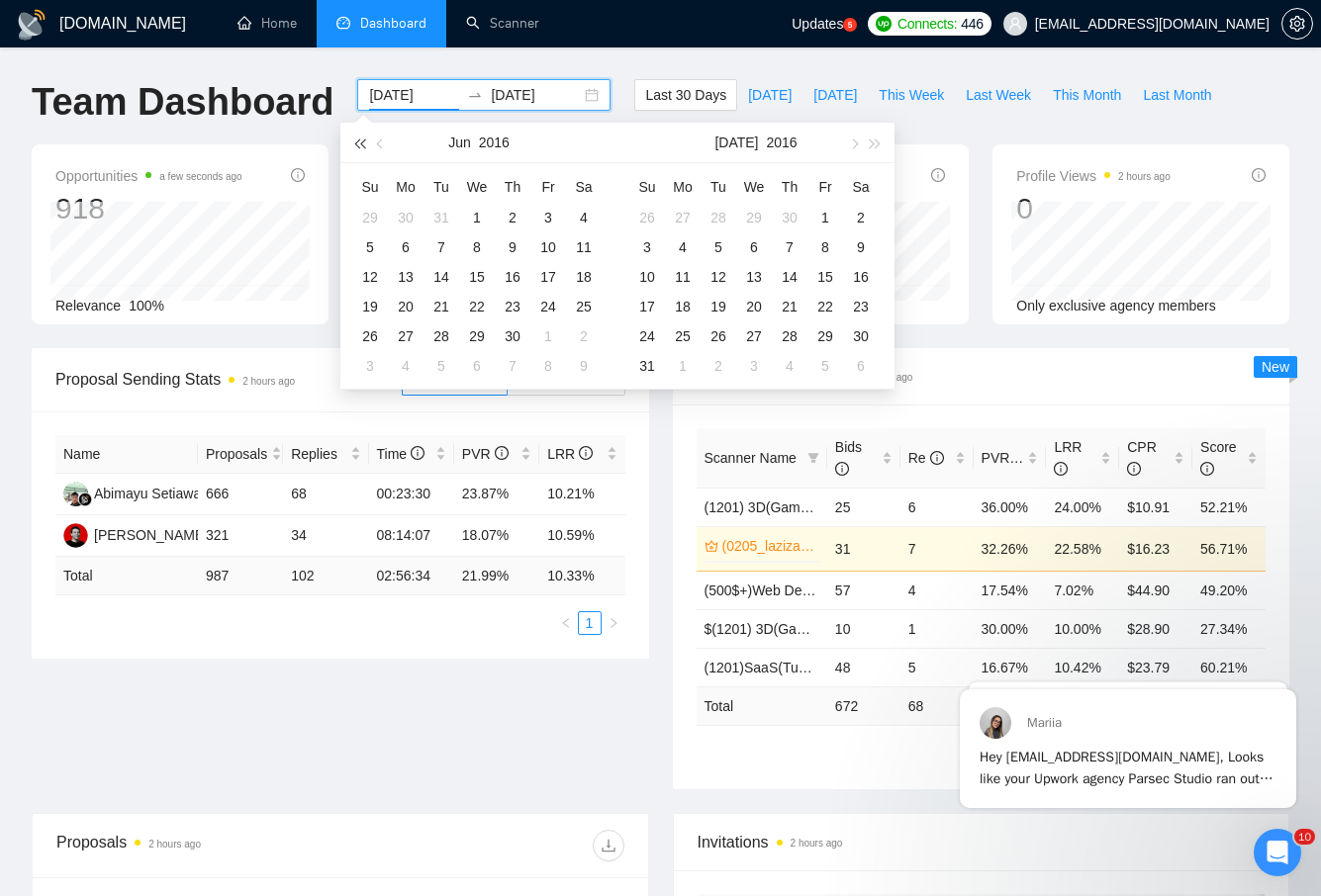 click at bounding box center (359, 143) 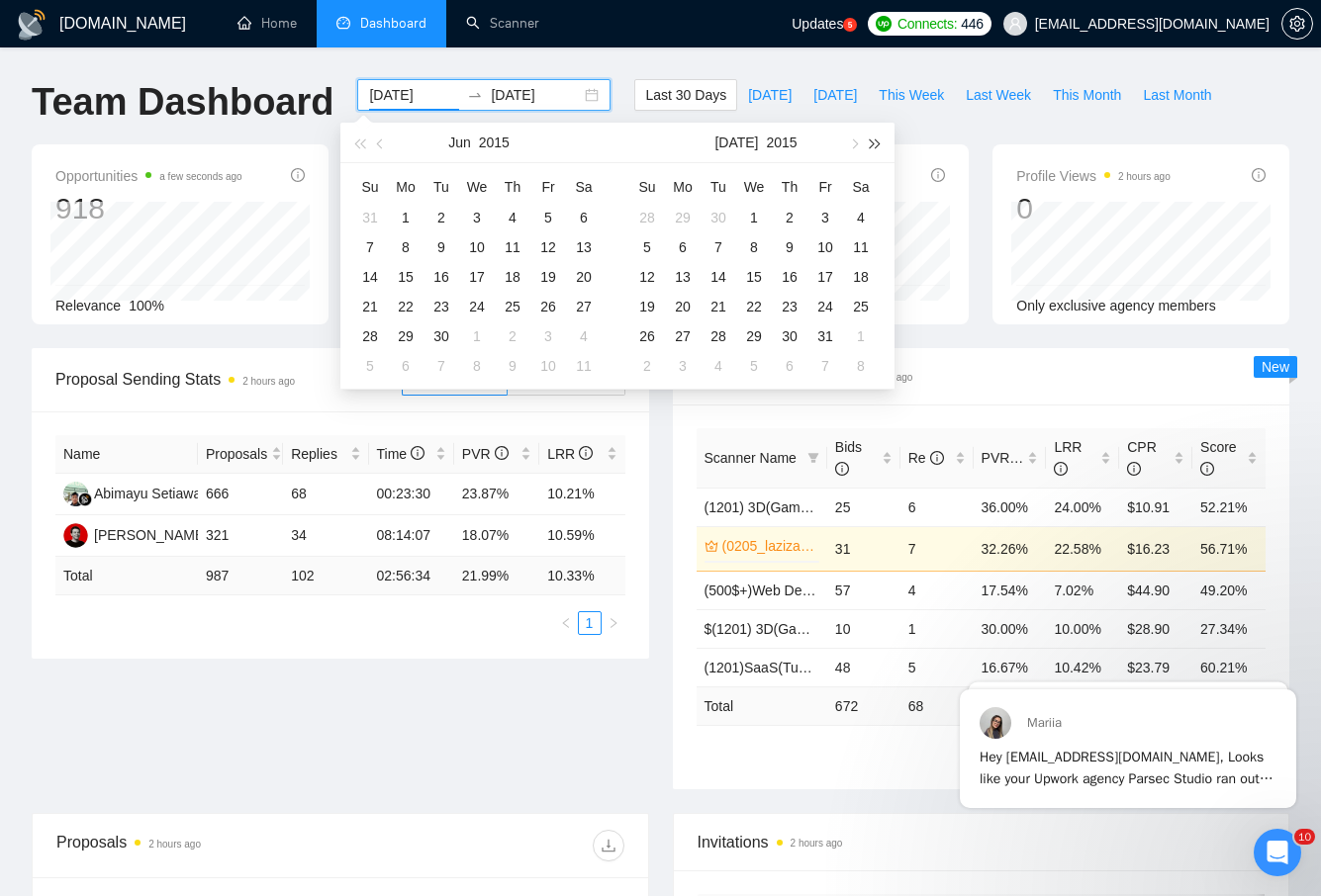 click at bounding box center [876, 142] 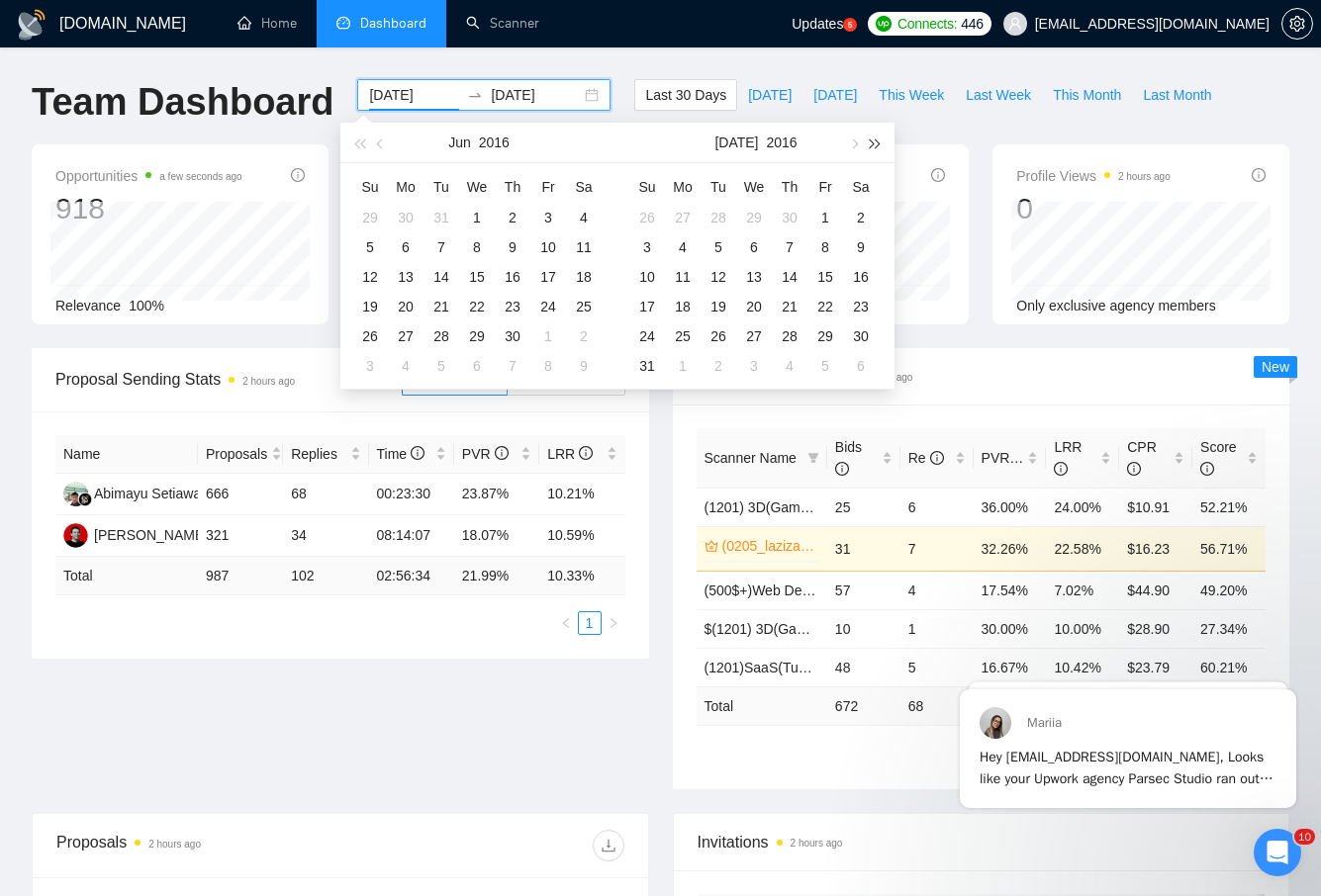 click at bounding box center (876, 142) 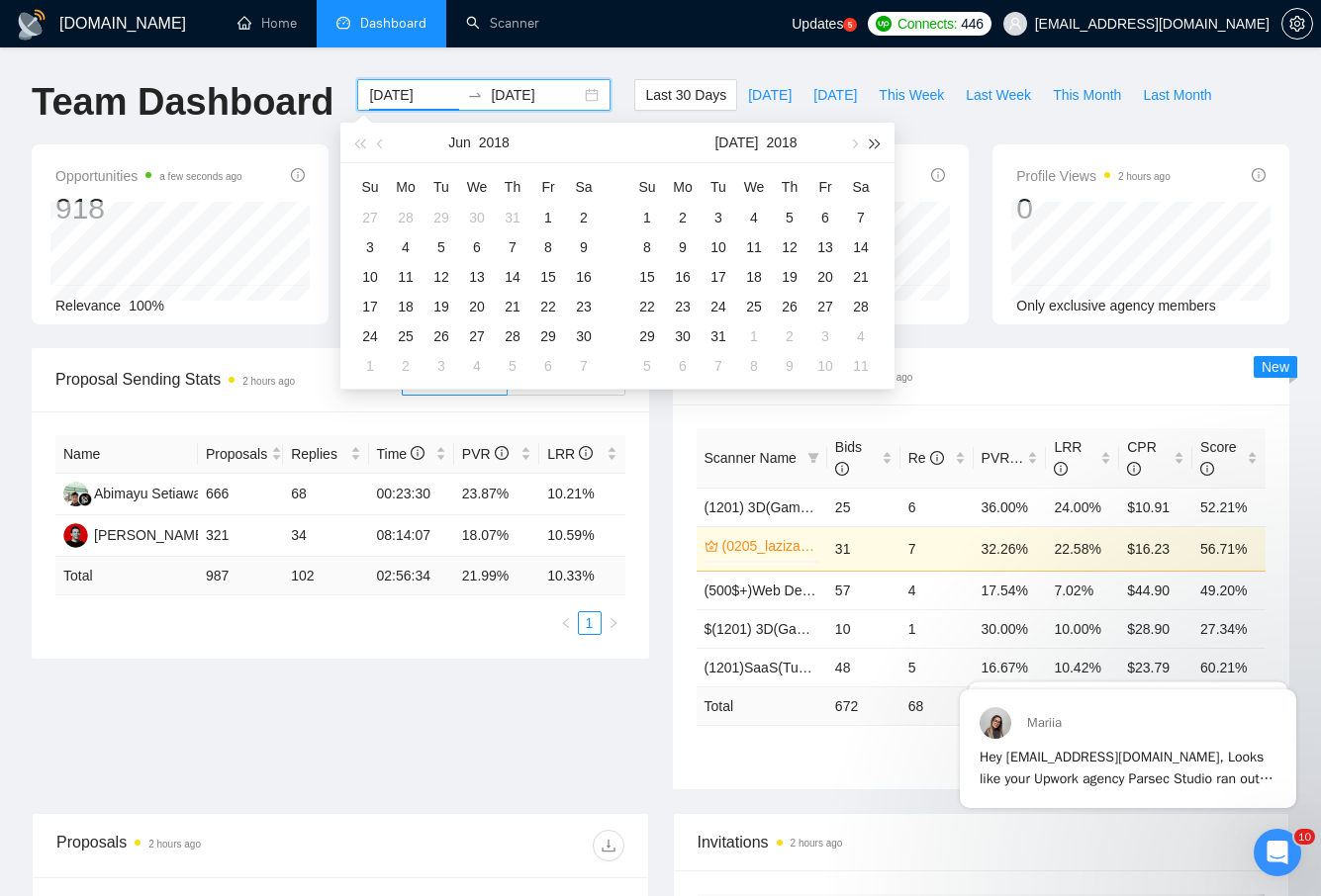 click at bounding box center (876, 142) 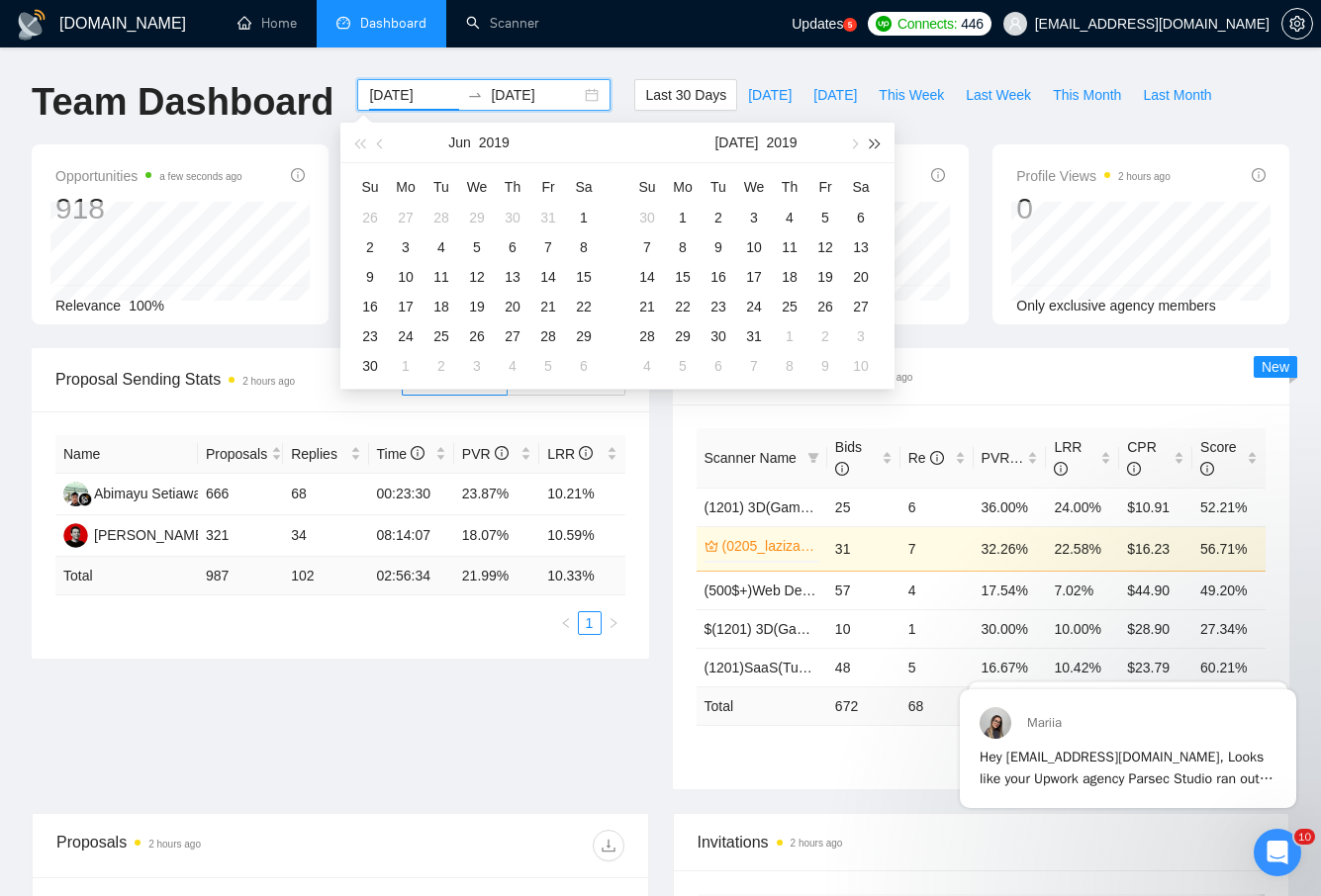 click at bounding box center (876, 142) 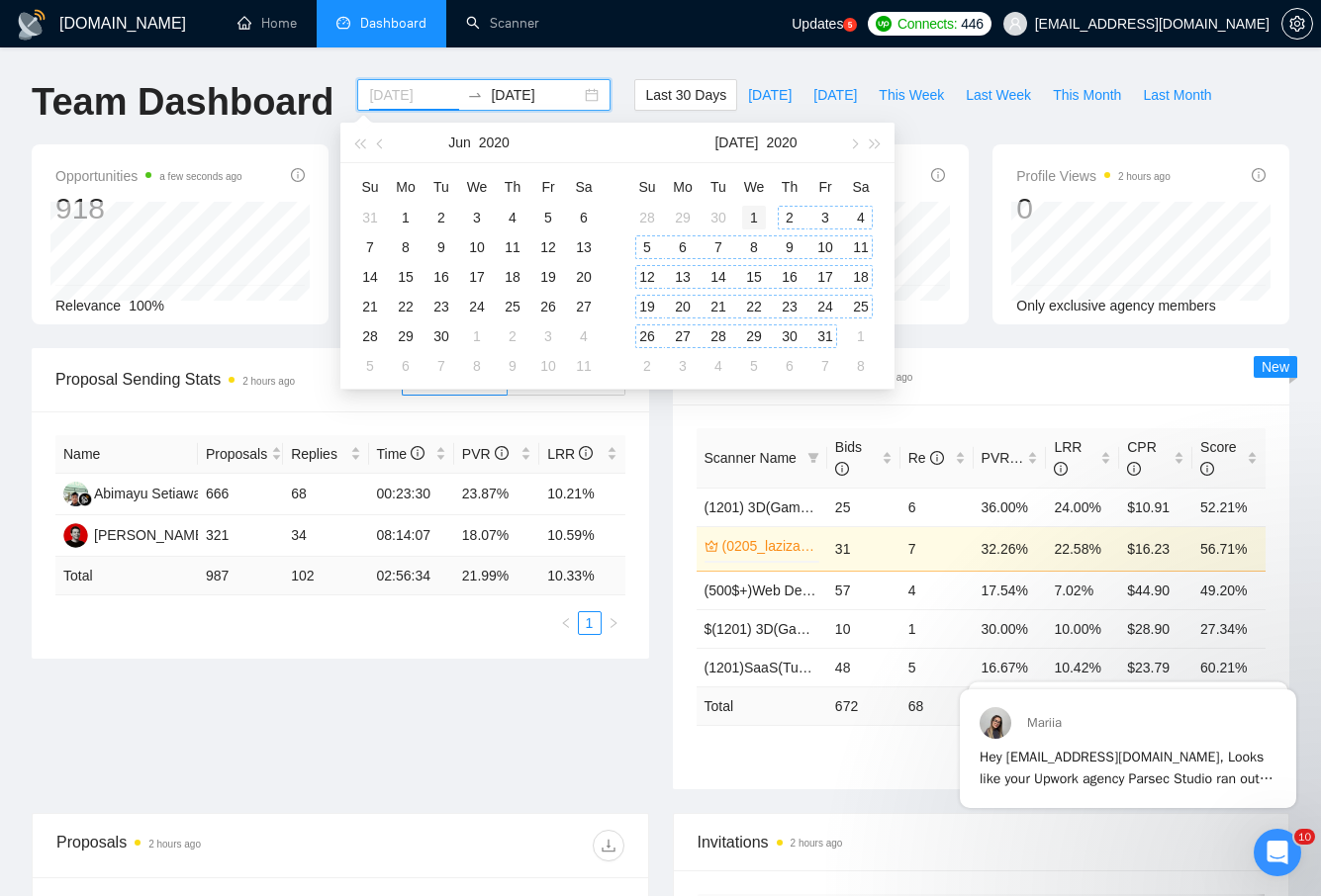 type on "2020-07-01" 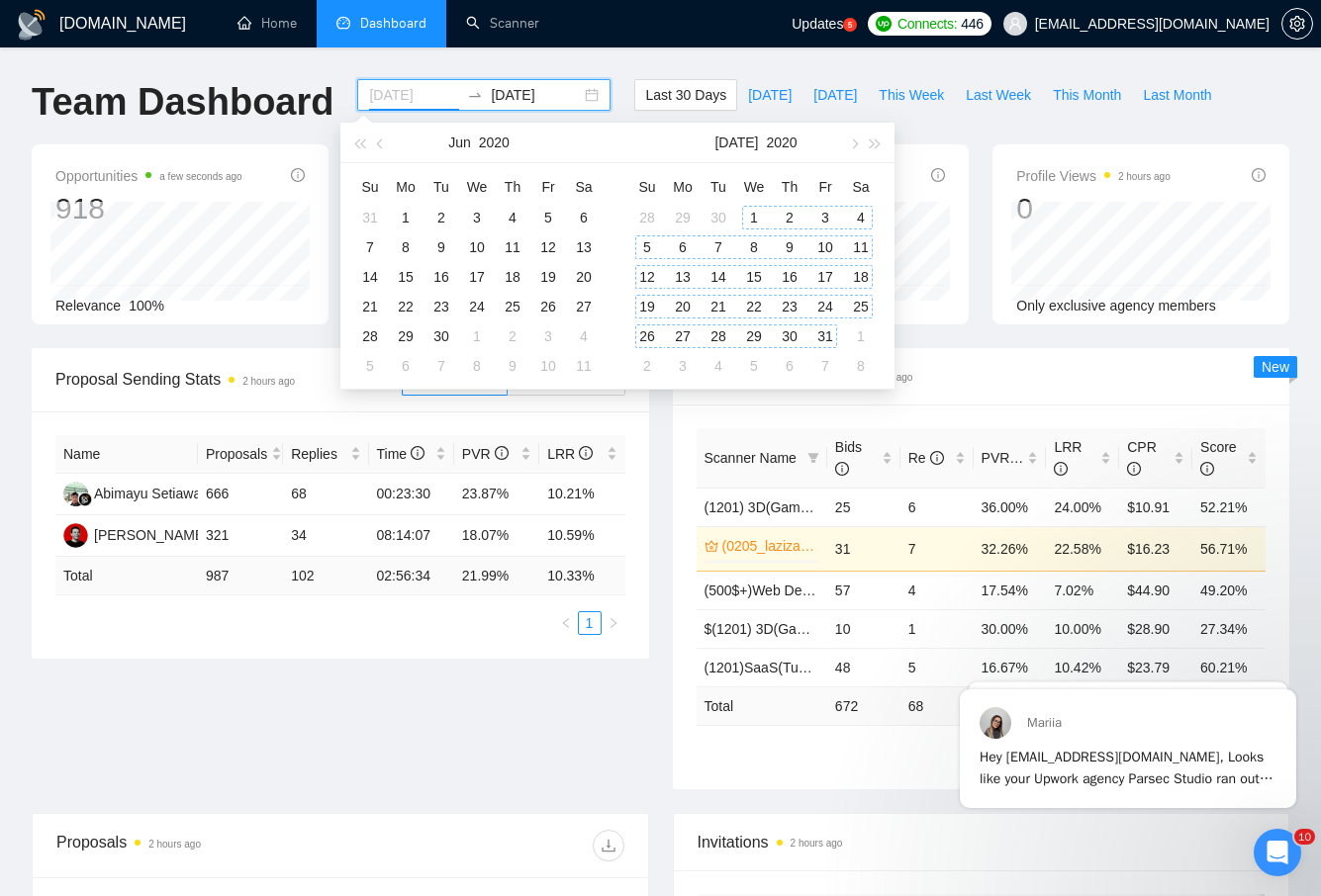 click on "1" at bounding box center [754, 218] 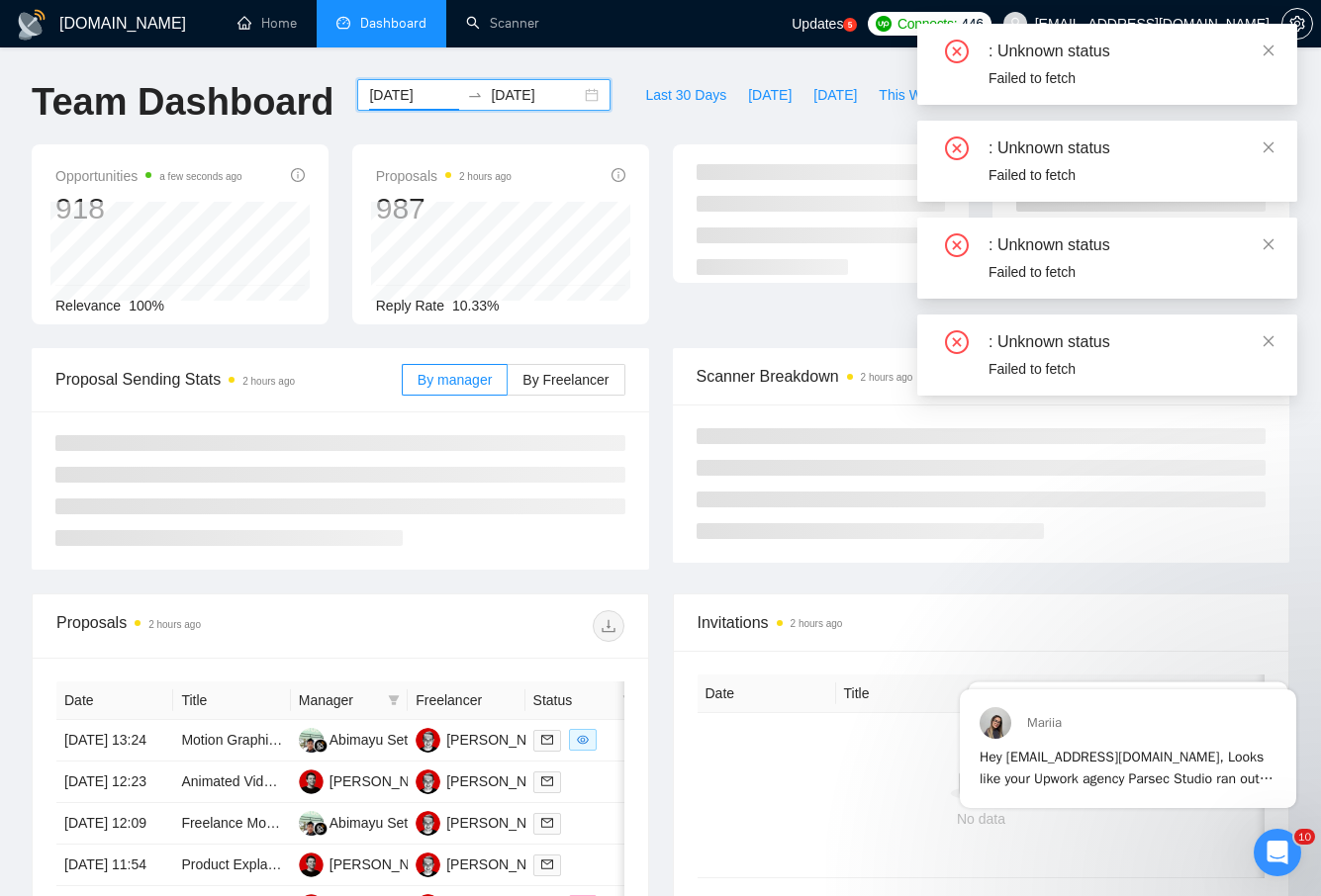 click on "GigRadar.io Home Dashboard Scanner Updates
5
Connects: 446 boykoyu55@gmail.com Team Dashboard 2020-07-01 2025-07-08 Last 30 Days Today Yesterday This Week Last Week This Month Last Month Opportunities a few seconds ago 918   Relevance 100% Proposals 2 hours ago 987   Reply Rate 10.33% Proposal Sending Stats 2 hours ago By manager By Freelancer Scanner Breakdown 2 hours ago New Proposals 2 hours ago Date Title Manager Freelancer Status               08 Jul, 2025 13:24 Motion Graphics Designer to Create a Motion Graphics Product Video Abimayu Setiawan Yurii Boiko 08 Jul, 2025 12:23 Animated Video Creation for Software Automation Process Volodymyr Hrynovets Yurii Boiko 08 Jul, 2025 12:09 Freelance Motion Graphics Animator – Short Product Tutorials Abimayu Setiawan Yurii Boiko 08 Jul, 2025 11:54 Product Explainer Video & Social Media Assets Creation Volodymyr Hrynovets Yurii Boiko 08 Jul, 2025 11:52 Creating a Commercial Volodymyr Hrynovets Yurii Boiko" at bounding box center (660, 687) 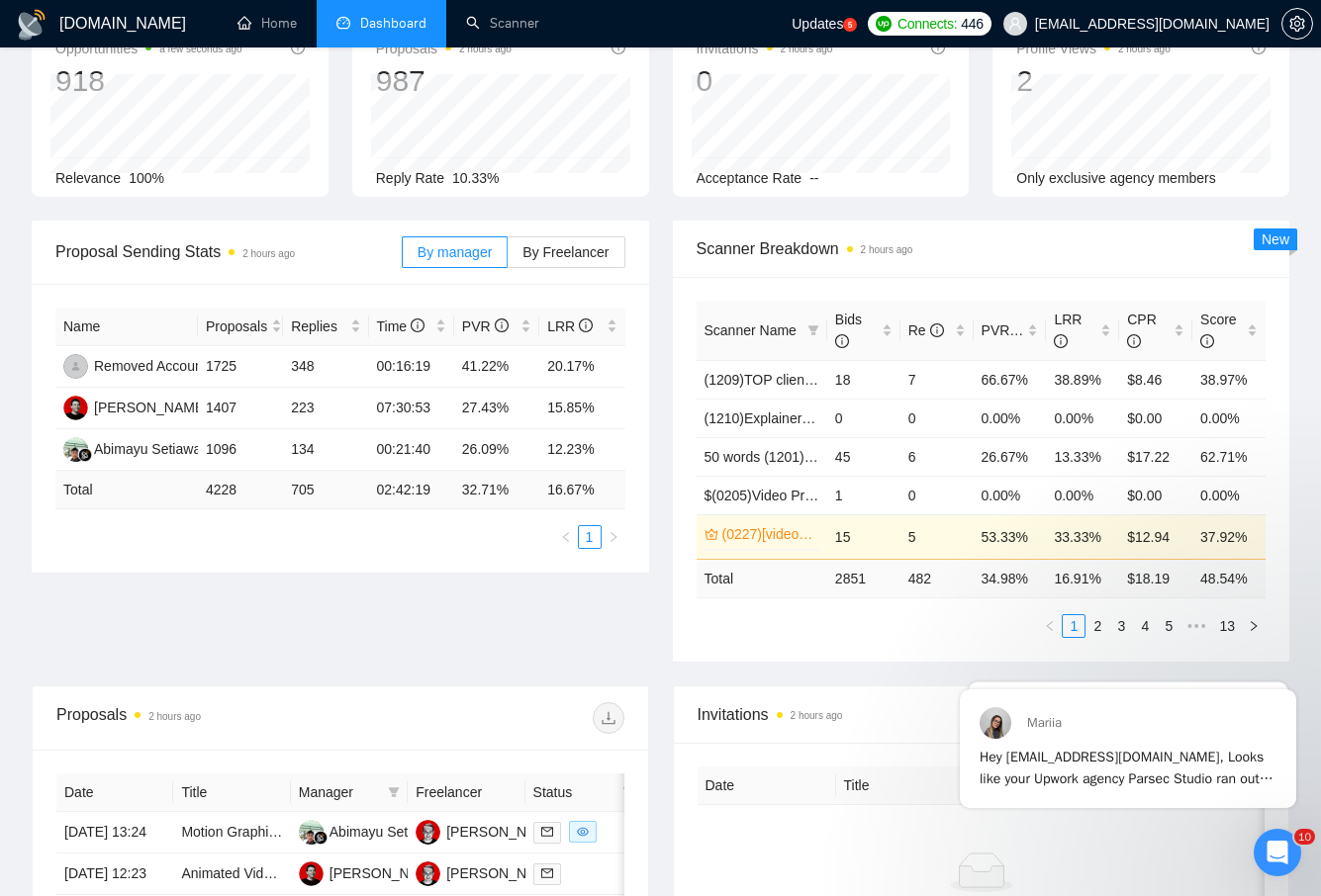 scroll, scrollTop: 0, scrollLeft: 0, axis: both 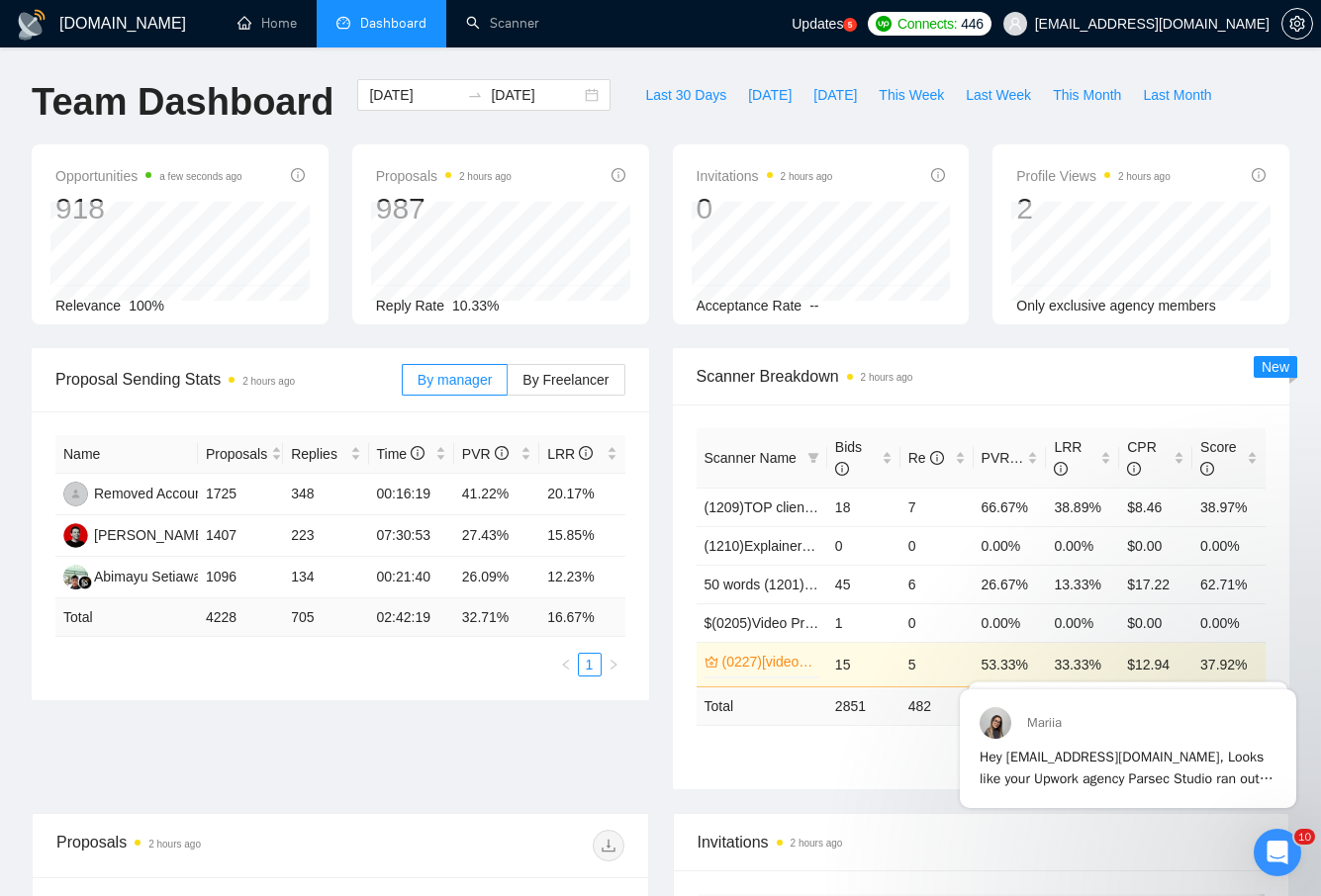 click on "Invitations 2 hours ago 0   2020-07-04
2020-07-04 0 Acceptance Rate --" at bounding box center (821, 234) 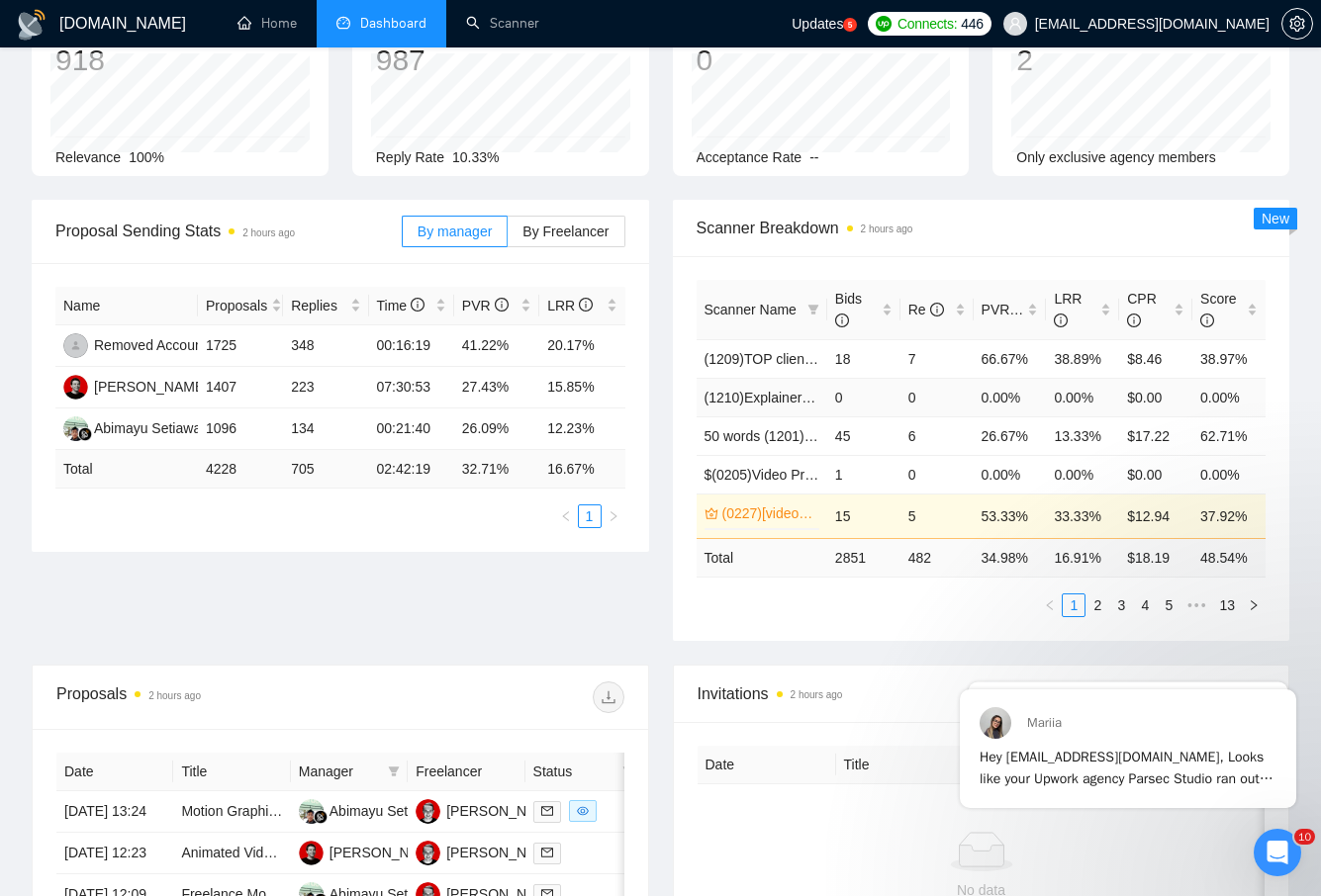 scroll, scrollTop: 151, scrollLeft: 0, axis: vertical 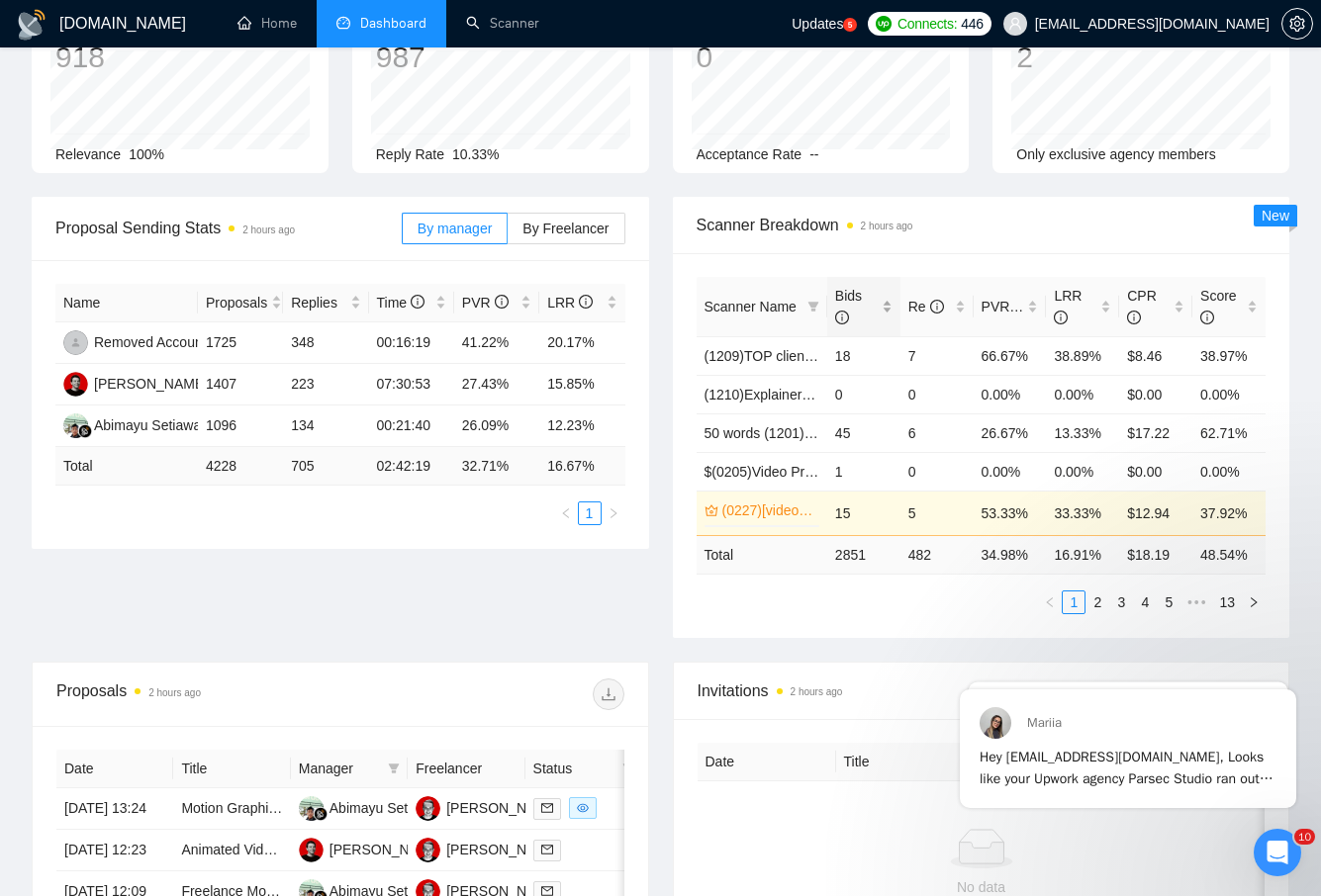 click on "Bids" at bounding box center (864, 307) 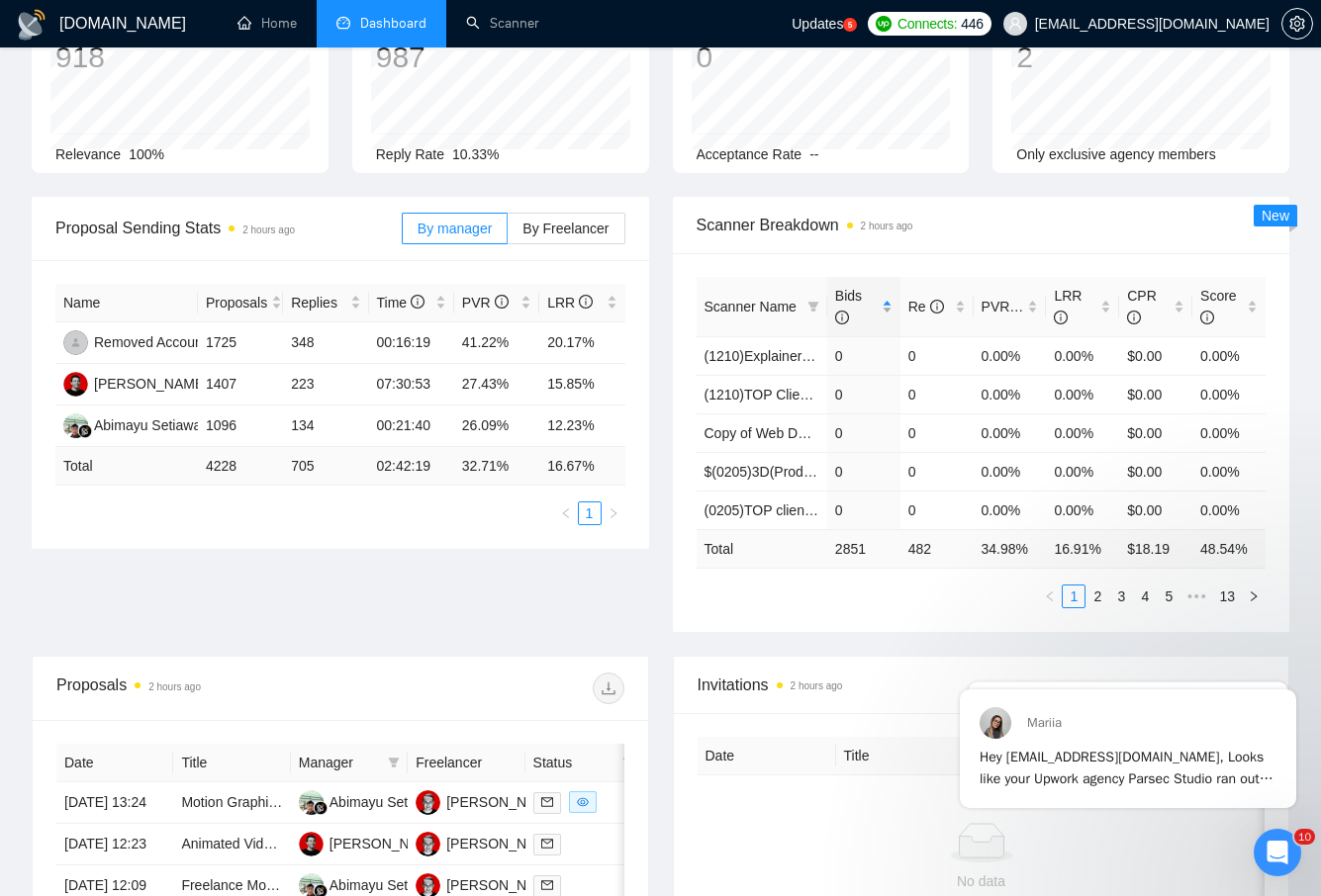 click on "Bids" at bounding box center [864, 307] 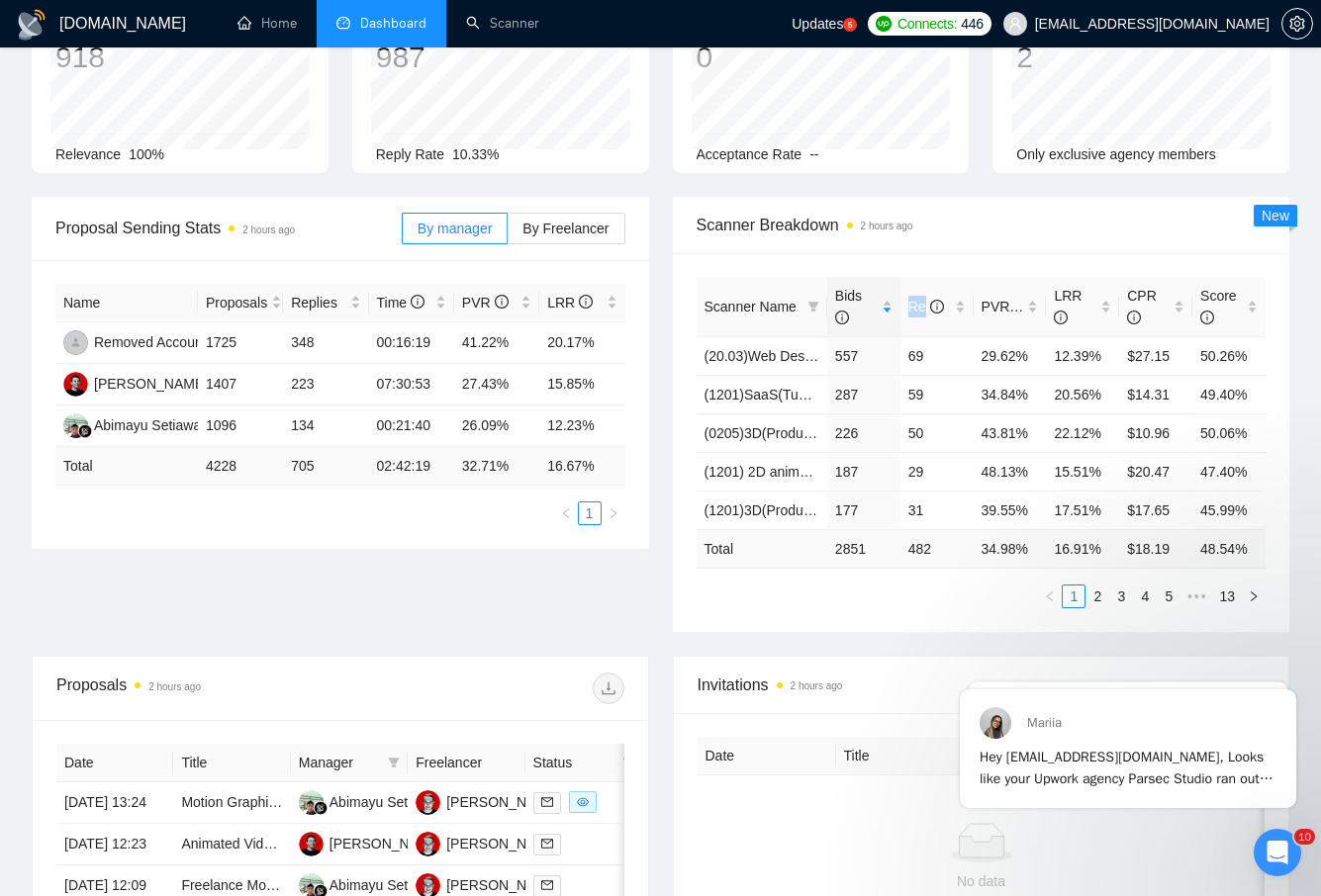 click on "Scanner Name Bids   Re   PVR   LRR   CPR   Score   (20.03)Web Design - Landing page 557 69 29.62% 12.39% $27.15 50.26% (1201)SaaS(Tue-Thu-Sat-Sun) 287 59 34.84% 20.56% $14.31 49.40% (0205)3D(Product promo) - Wide 226 50 43.81% 22.12% $10.96 50.06% (1201) 2D animation 187 29 48.13% 15.51% $20.47 47.40% (1201)3D(Product promo) 177 31 39.55% 17.51% $17.65 45.99% Total 2851 482 34.98 % 16.91 % $ 18.19 48.54 % 1 2 3 4 5 ••• 13" at bounding box center (982, 442) 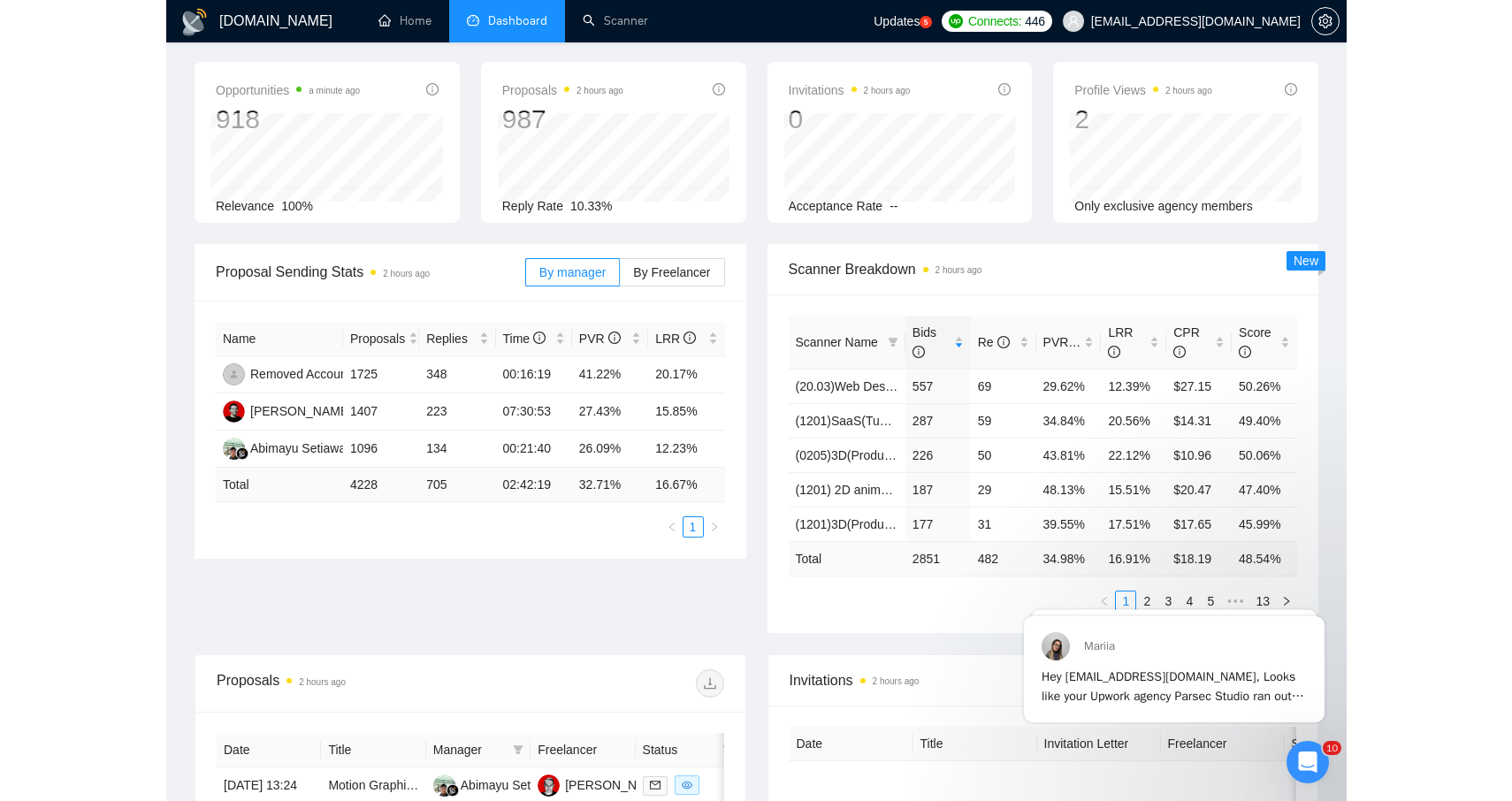 scroll, scrollTop: 151, scrollLeft: 0, axis: vertical 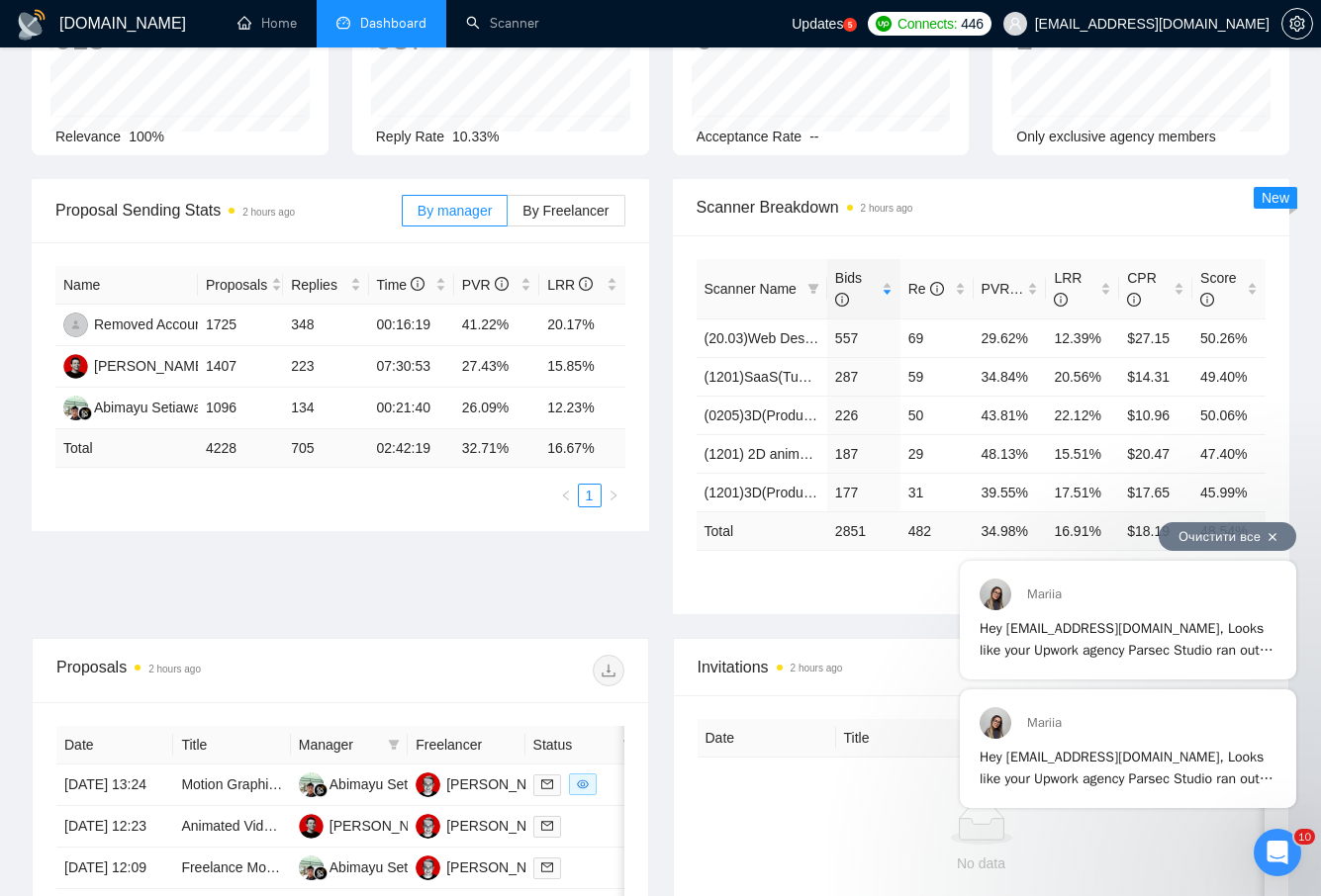 click on "Очистити все" at bounding box center (1227, 536) 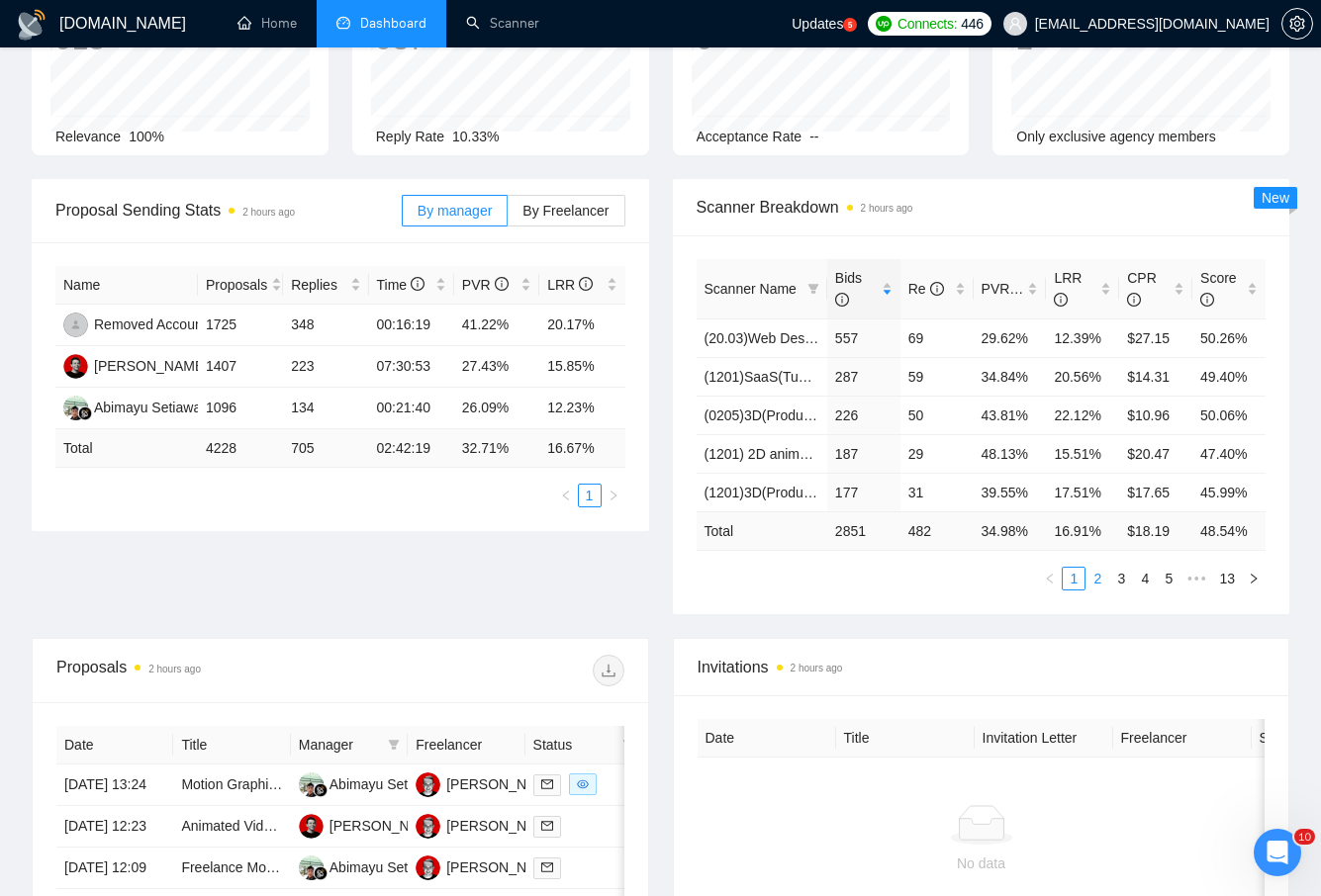 click on "2" at bounding box center [1097, 579] 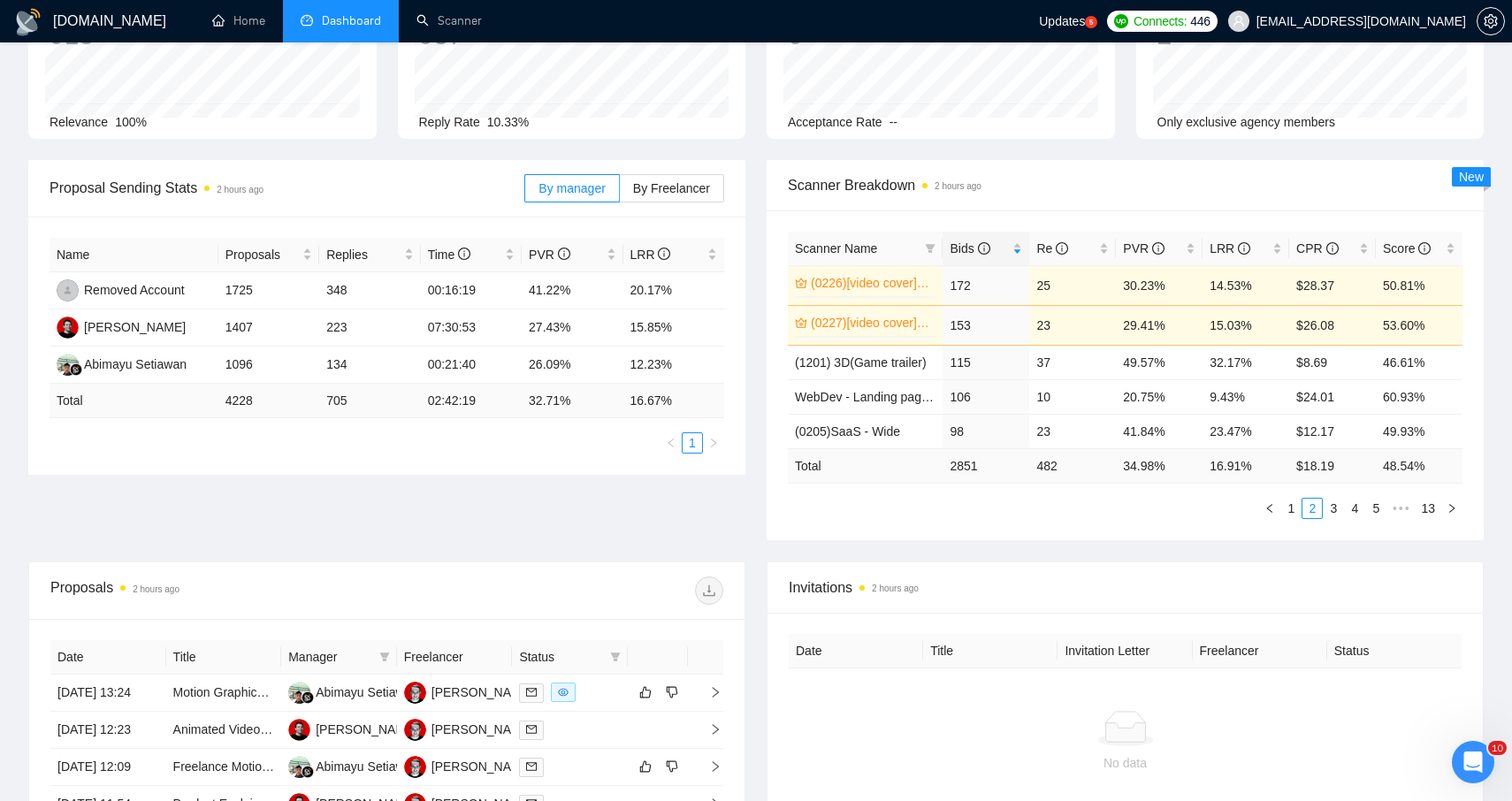 click on "Opportunities 2 minutes ago 918   Relevance 100% Proposals 2 hours ago 987   Reply Rate 10.33% Invitations 2 hours ago 0   Acceptance Rate -- Profile Views 2 hours ago 2   Only exclusive agency members" at bounding box center [756, 69] 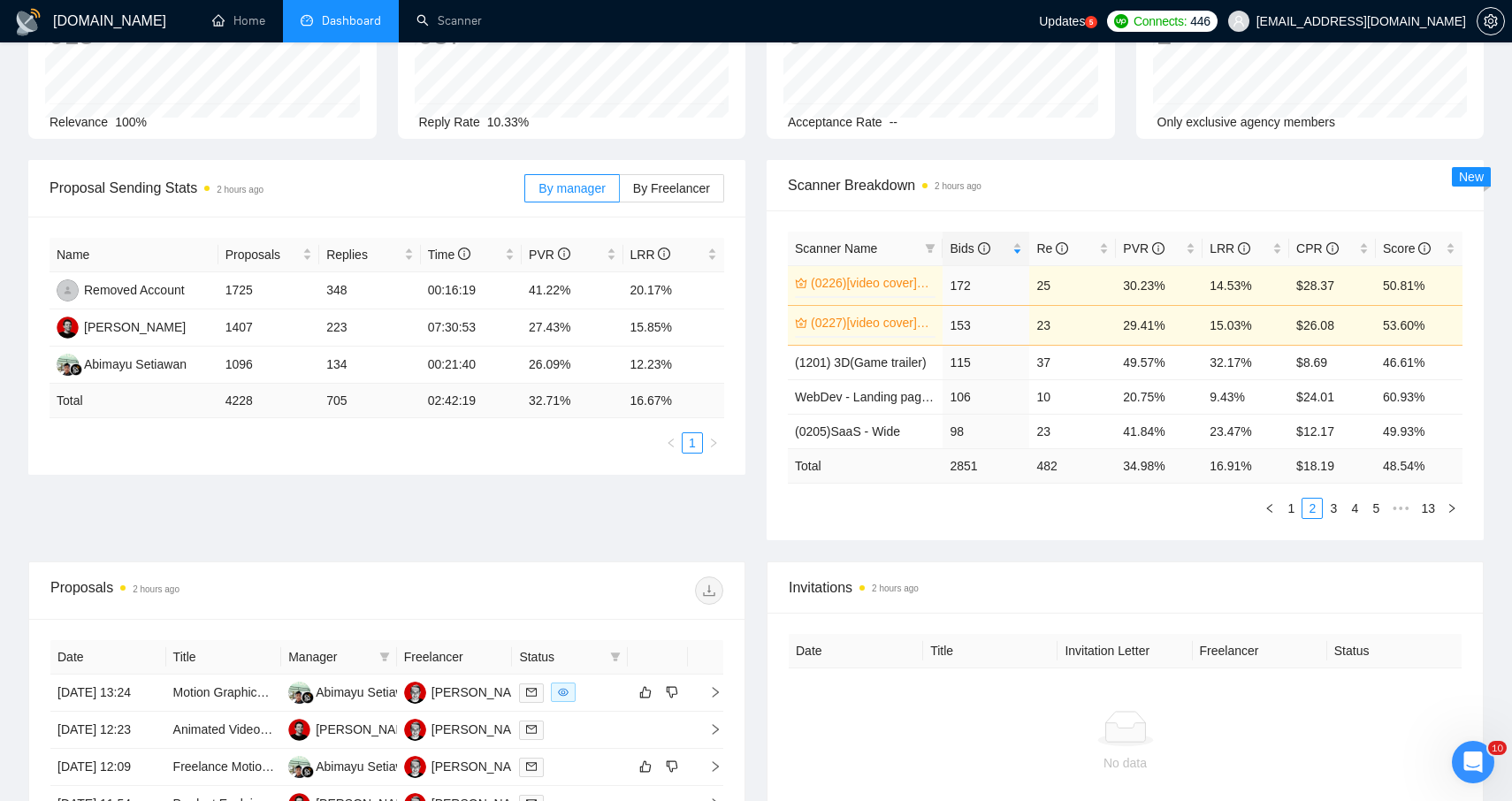 click on "Scanner Name Bids   Re   PVR   LRR   CPR   Score    (0226)[video cover]Laziza_copy_(1201)SaaS 0% 172 25 30.23% 14.53% $28.37 50.81% (0227)[video cover]Laziza_copy (1201) 2D animation 0% 153 23 29.41% 15.03% $26.08 53.60% (1201) 3D(Game trailer) 115 37 49.57% 32.17% $8.69 46.61% WebDev - Landing page (Vlad) 106 10 20.75% 9.43% $24.01 60.93% (0205)SaaS - Wide 98 23 41.84% 23.47% $12.17 49.93% Total 2851 482 34.98 % 16.91 % $ 18.19 48.54 % 1 2 3 4 5 ••• 13" at bounding box center (1125, 375) 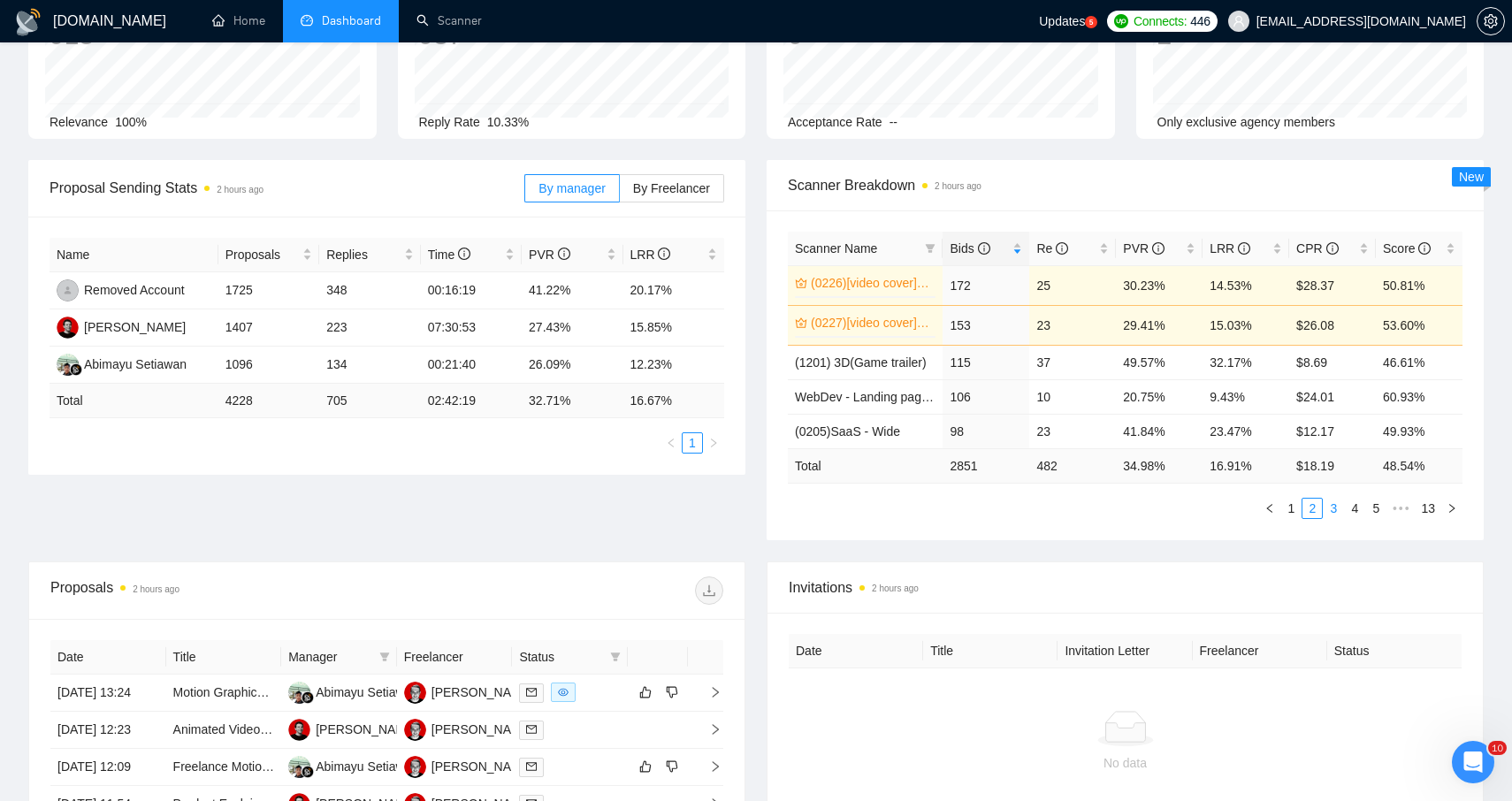 click on "3" at bounding box center (1333, 508) 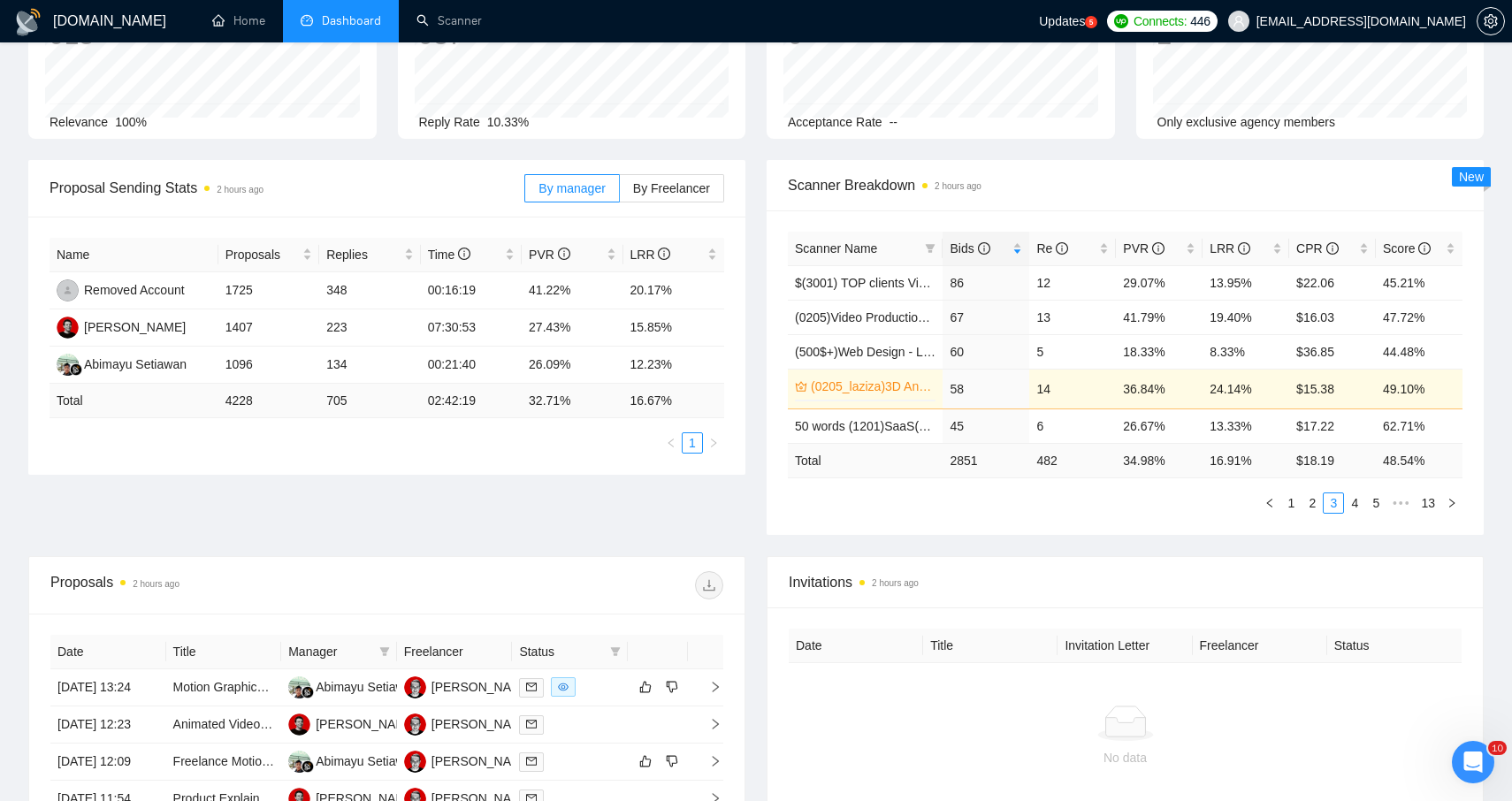 click on "Scanner Name Bids   Re   PVR   LRR   CPR   Score   $(3001) TOP clients Video Production 86 12 29.07% 13.95% $22.06 45.21% (0205)Video Production Wide 67 13 41.79% 19.40% $16.03 47.72% (500$+)Web Design - Landing page 60 5 18.33% 8.33% $36.85 44.48% (0205_laziza)3D Animation/CGI/VFX. Top tier countries. 0% 58 14 36.84% 24.14% $15.38 49.10% 50 words (1201)SaaS(Tue-Thu-Sat-Sun) 45 6 26.67% 13.33% $17.22 62.71% Total 2851 482 34.98 % 16.91 % $ 18.19 48.54 % 1 2 3 4 5 ••• 13" at bounding box center (1125, 372) 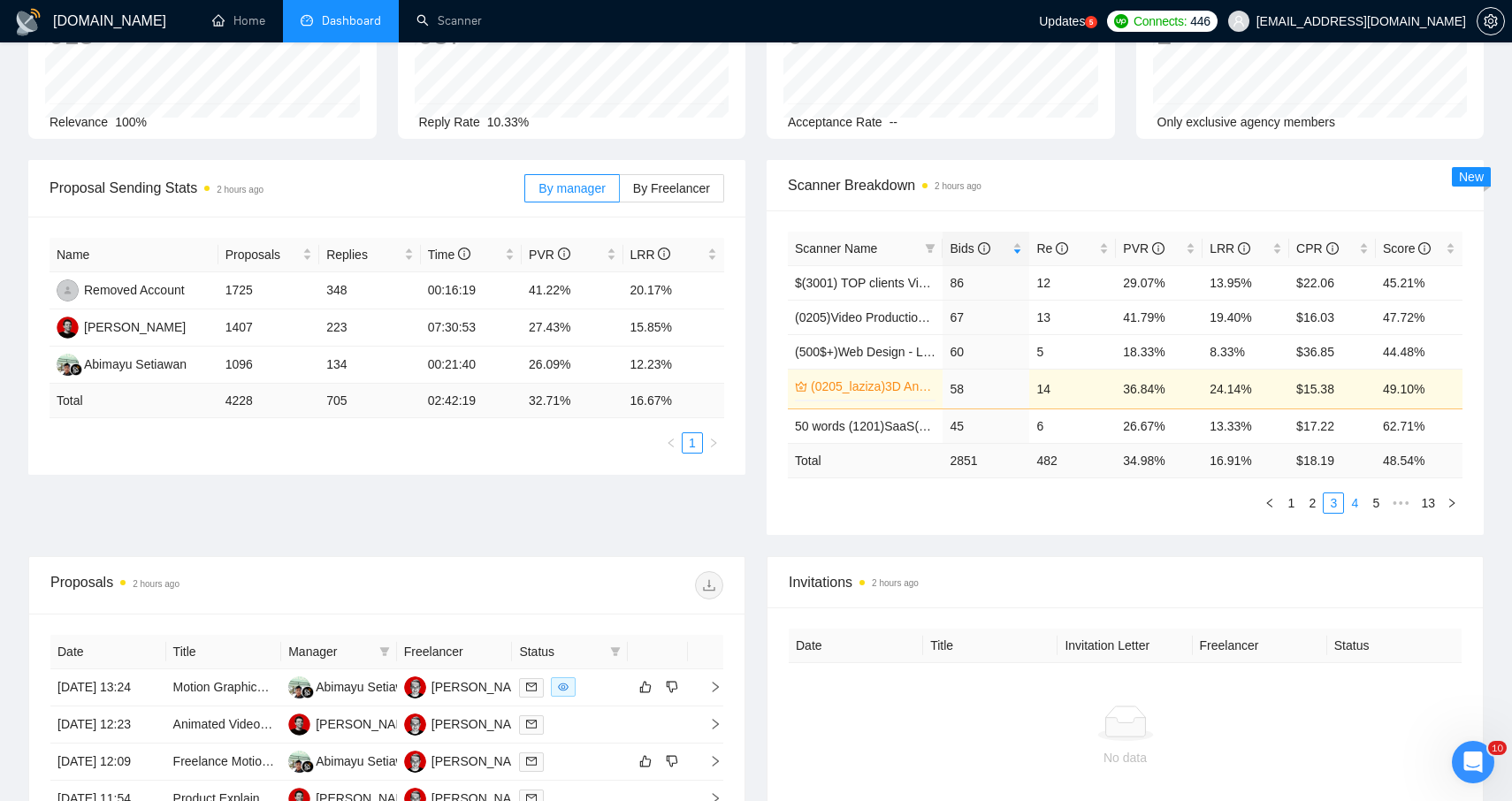 click on "4" at bounding box center (1355, 503) 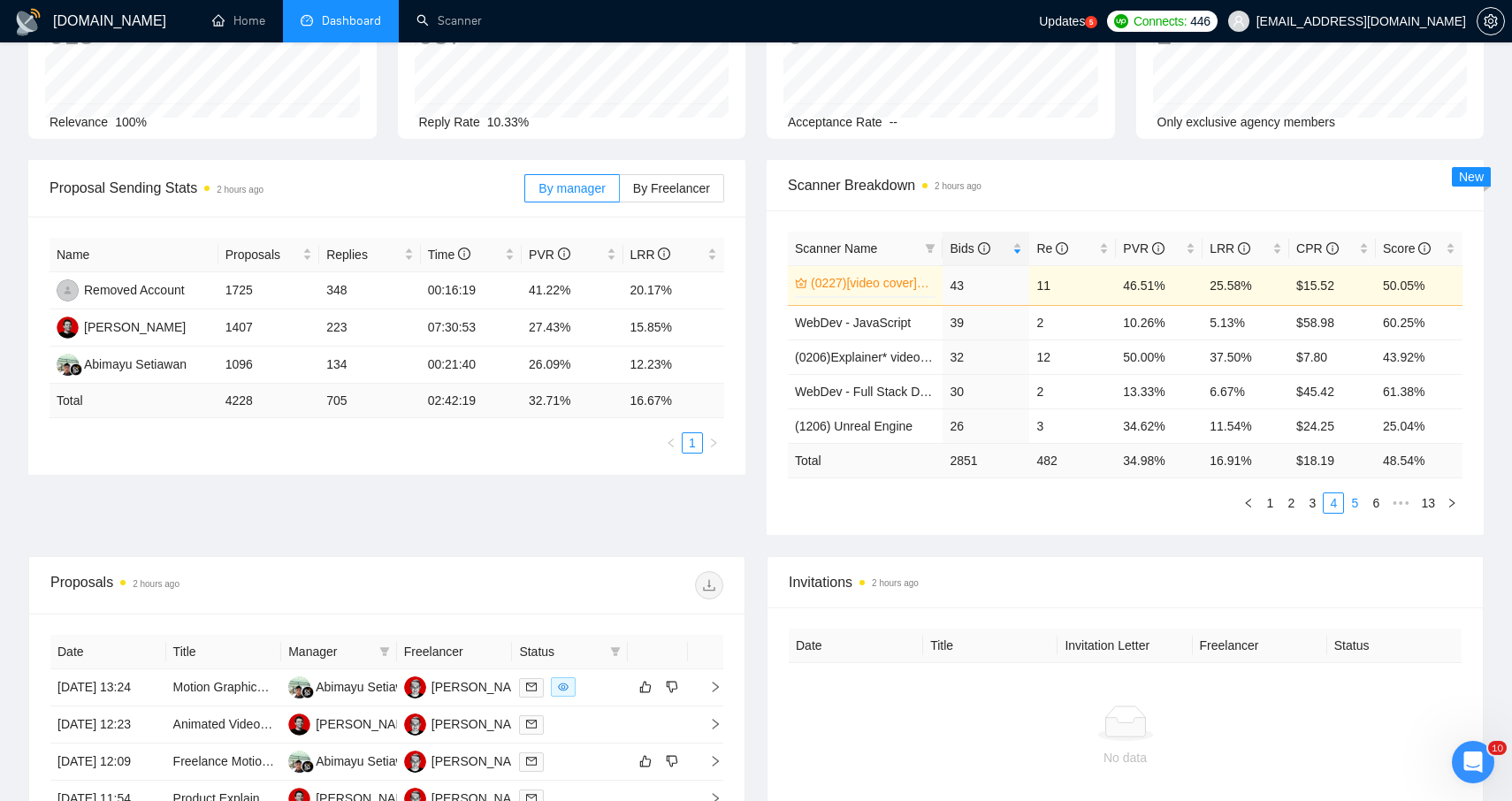 click on "5" at bounding box center (1355, 503) 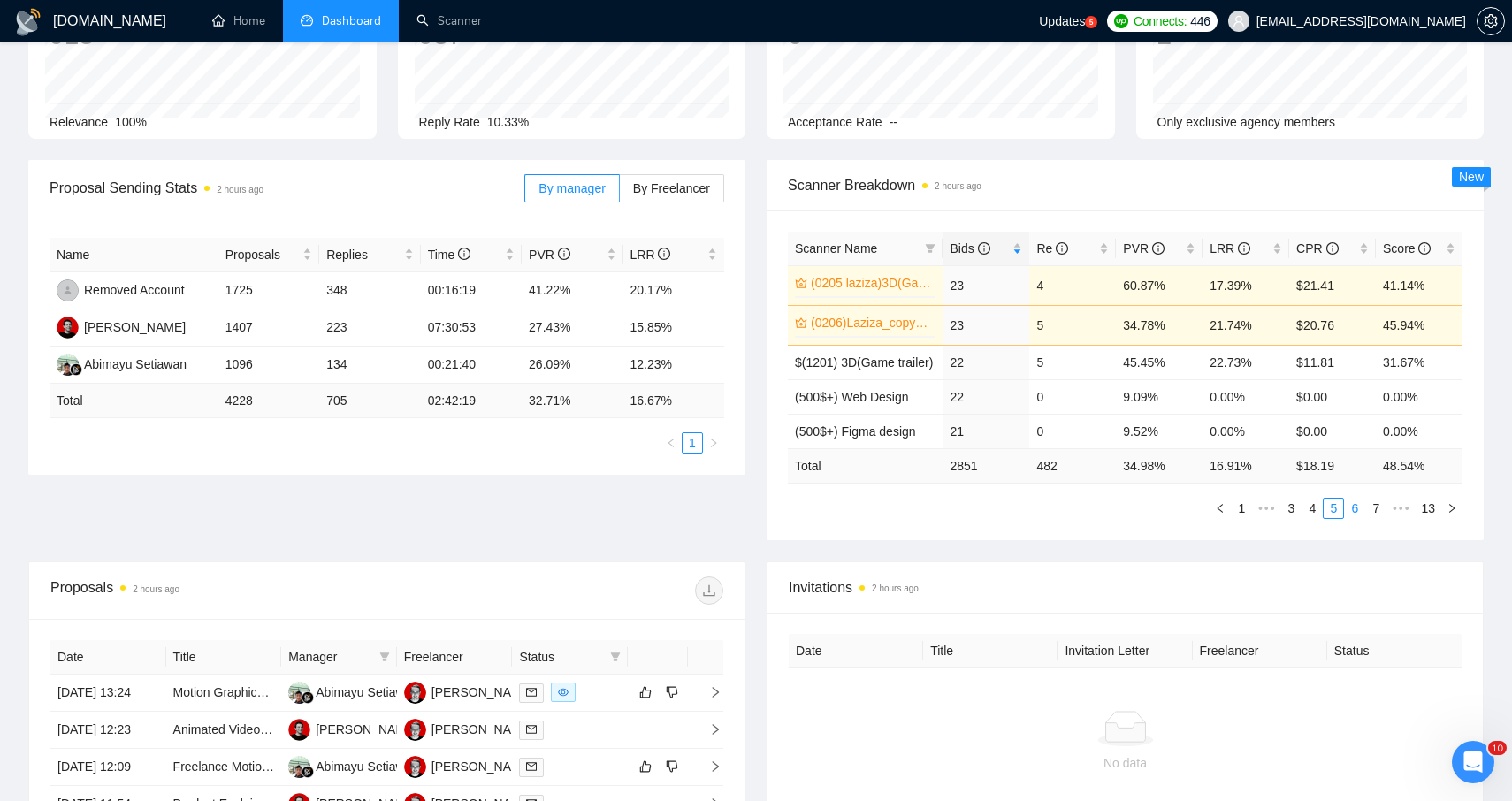 click on "6" at bounding box center (1355, 508) 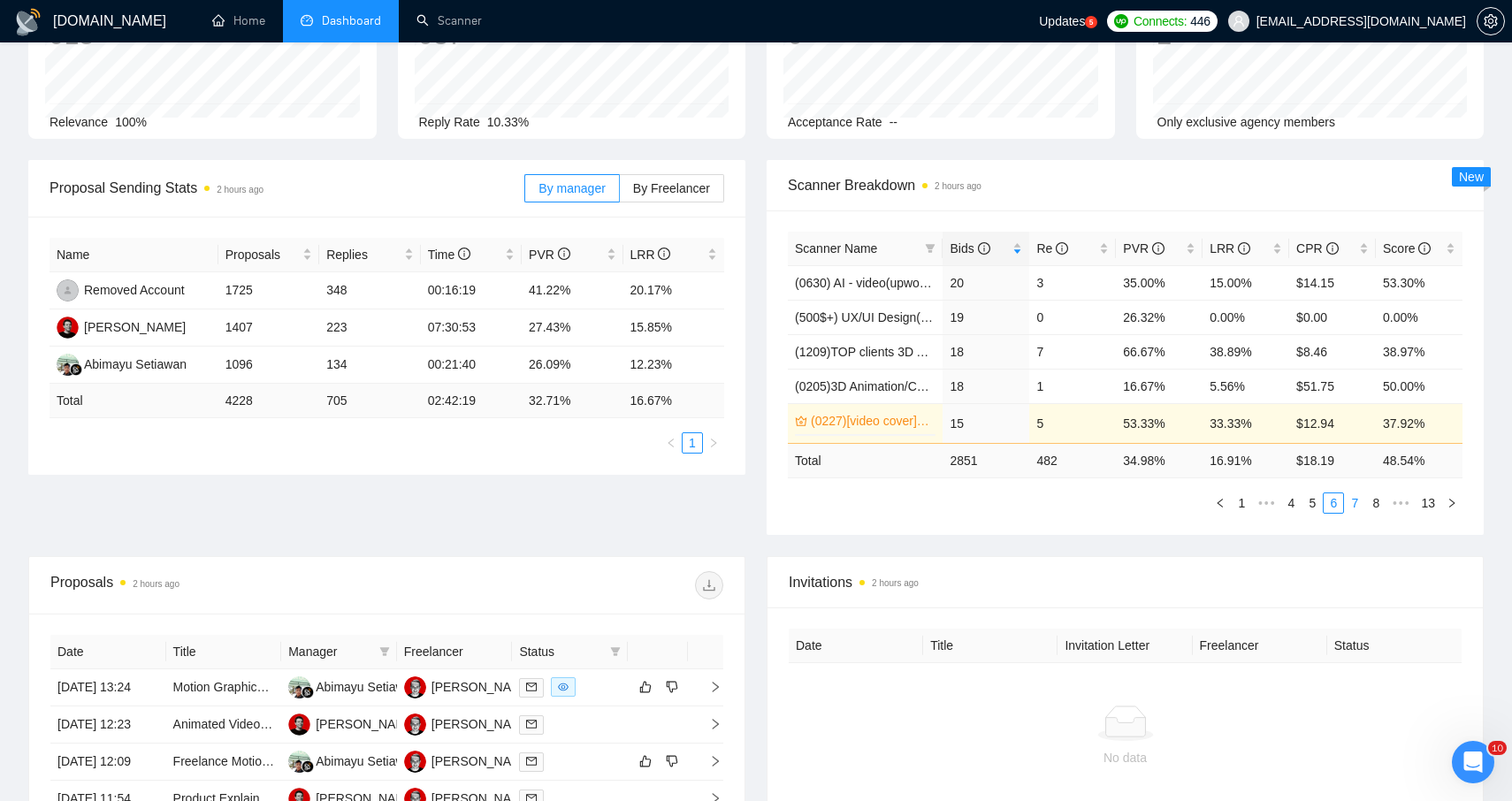 click on "7" at bounding box center [1355, 503] 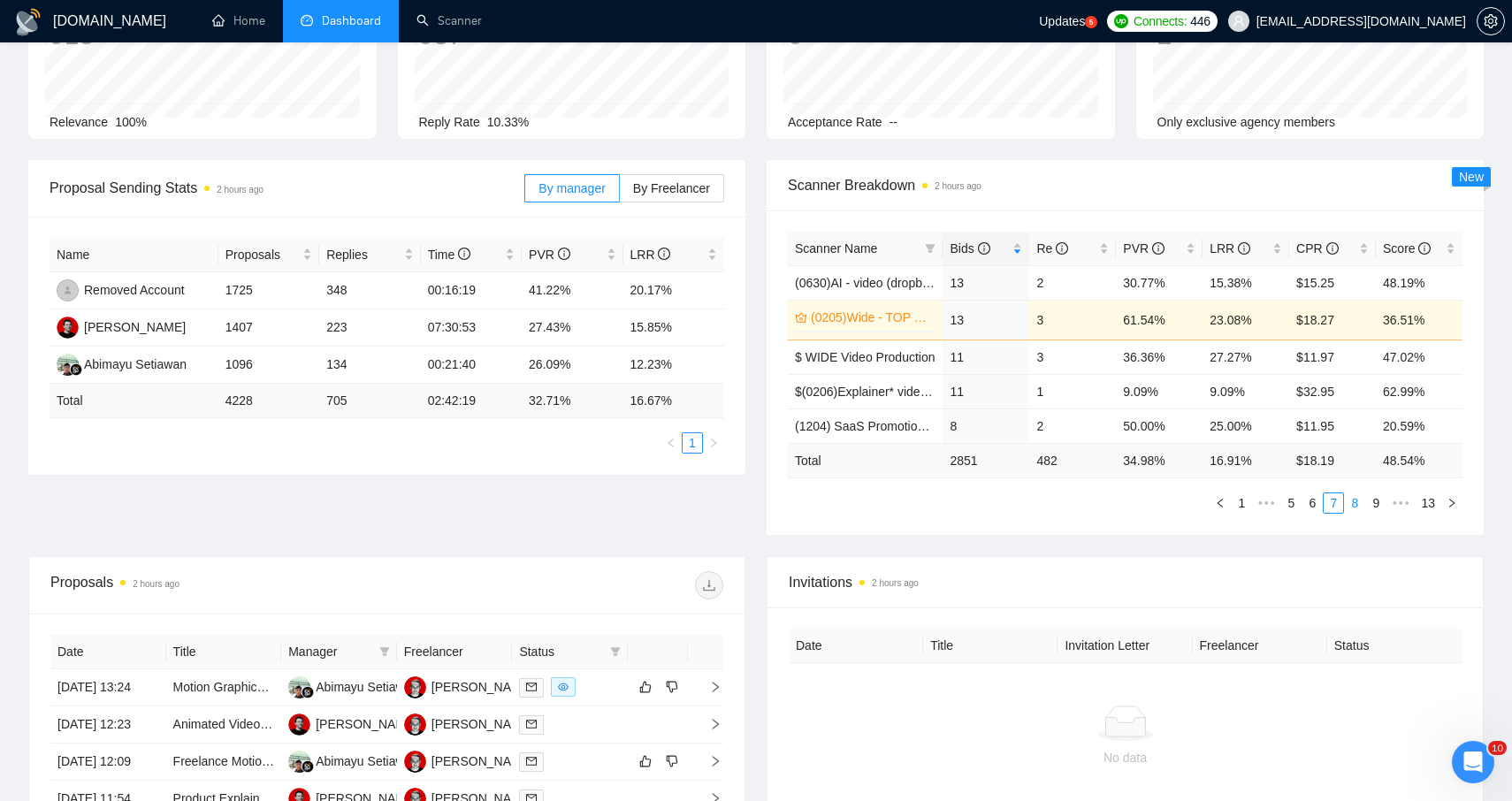 click on "8" at bounding box center (1355, 503) 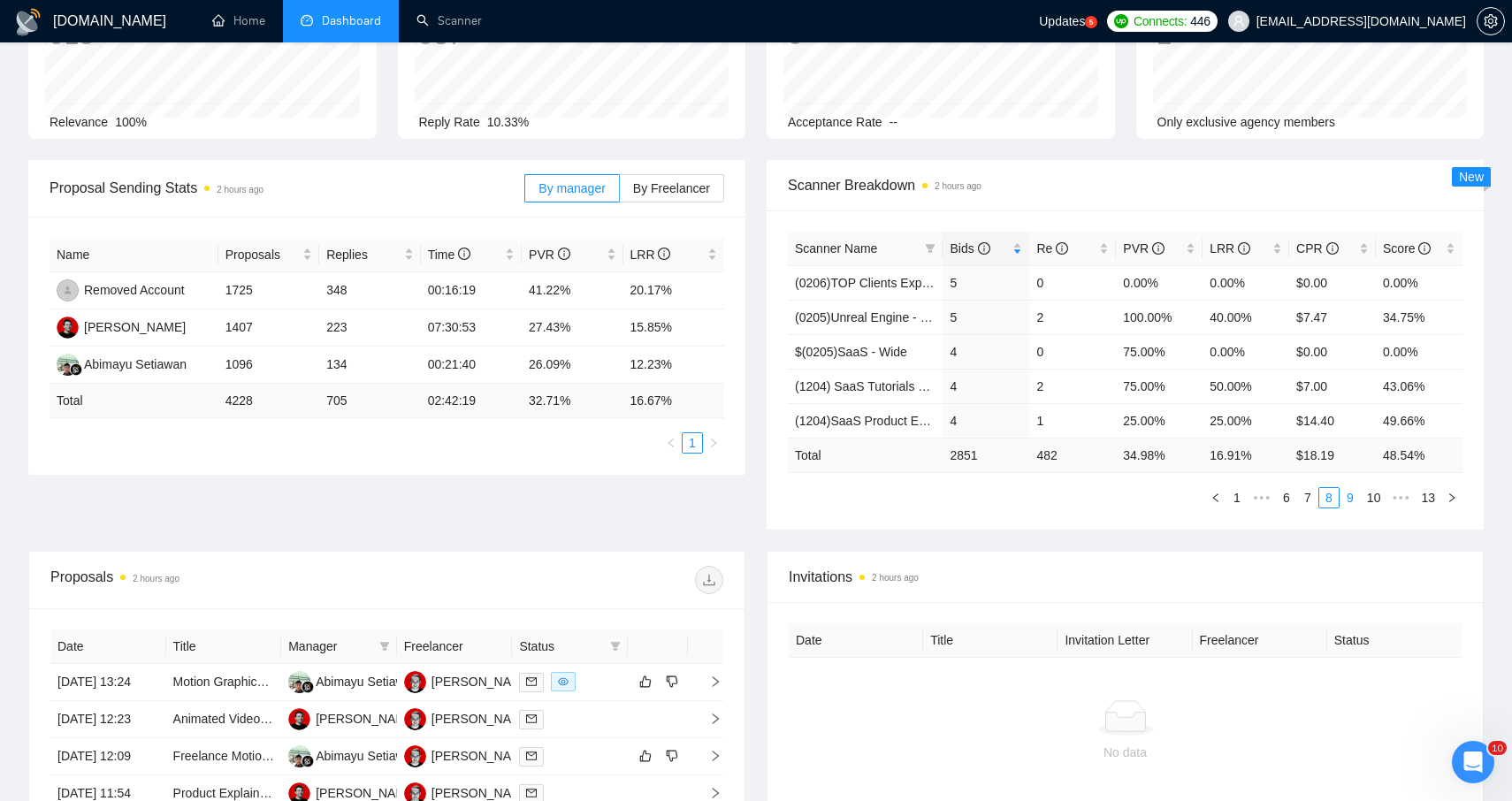 click on "9" at bounding box center [1350, 498] 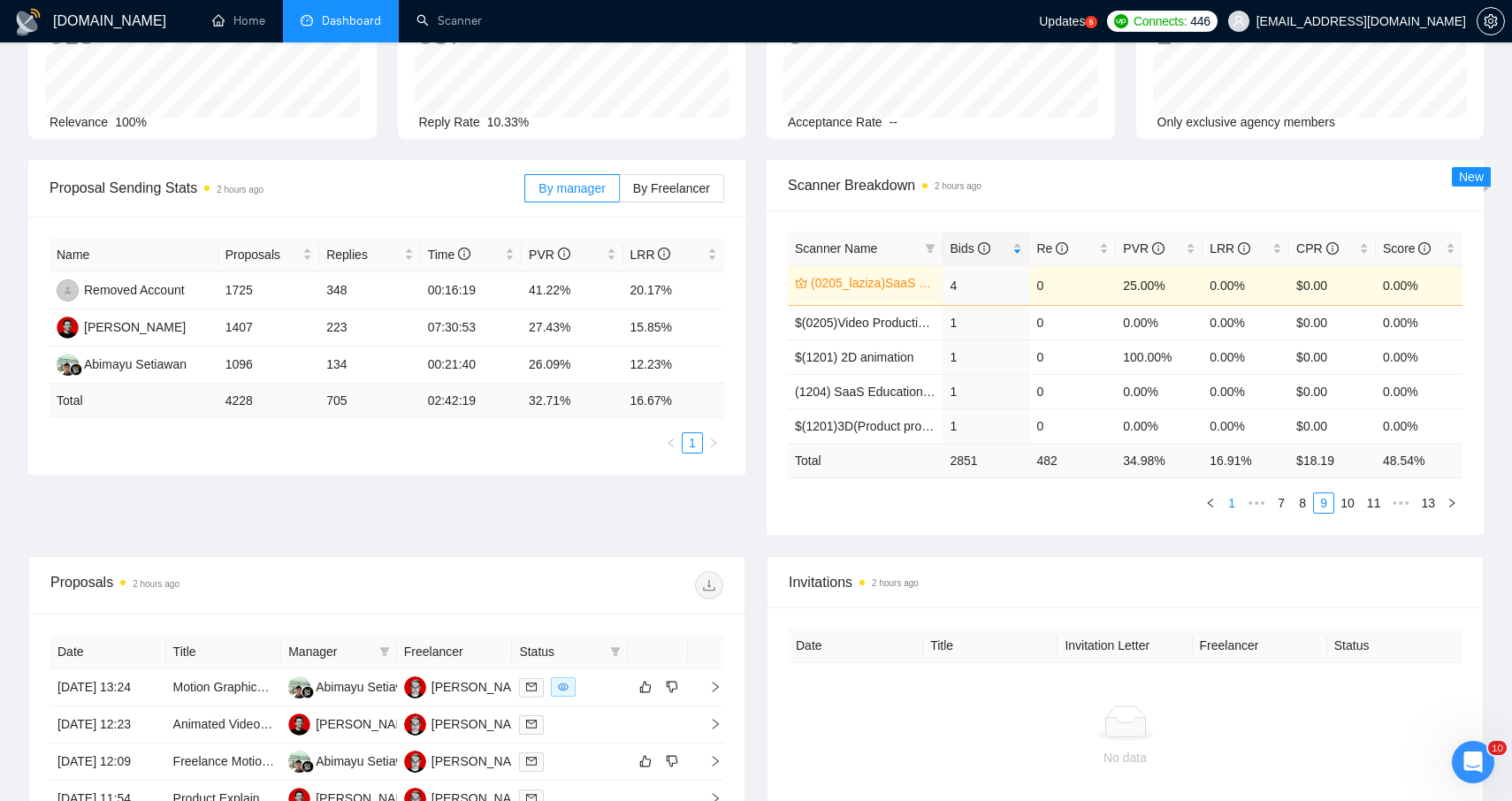 click on "1" at bounding box center (1232, 503) 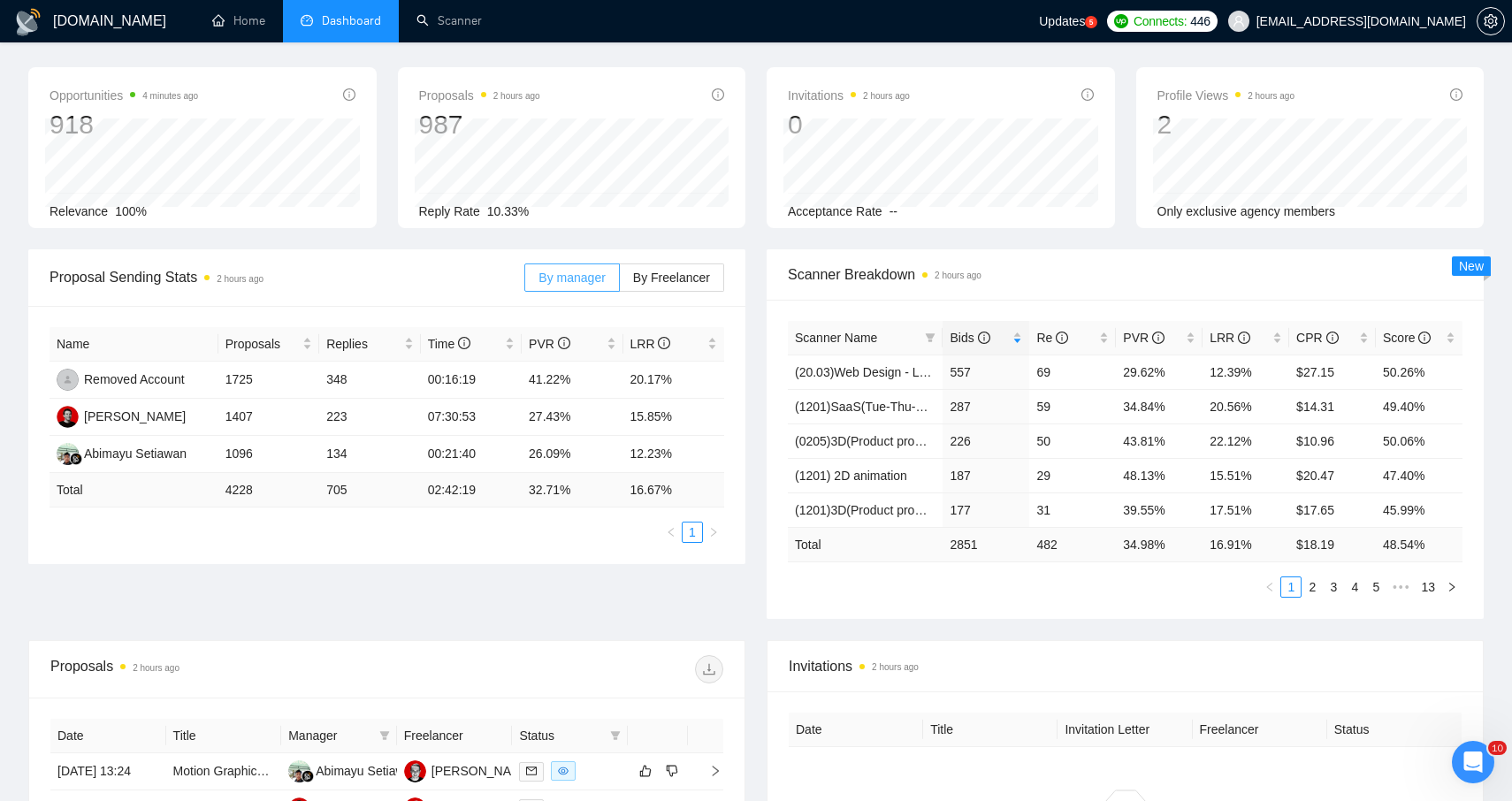 scroll, scrollTop: 21, scrollLeft: 0, axis: vertical 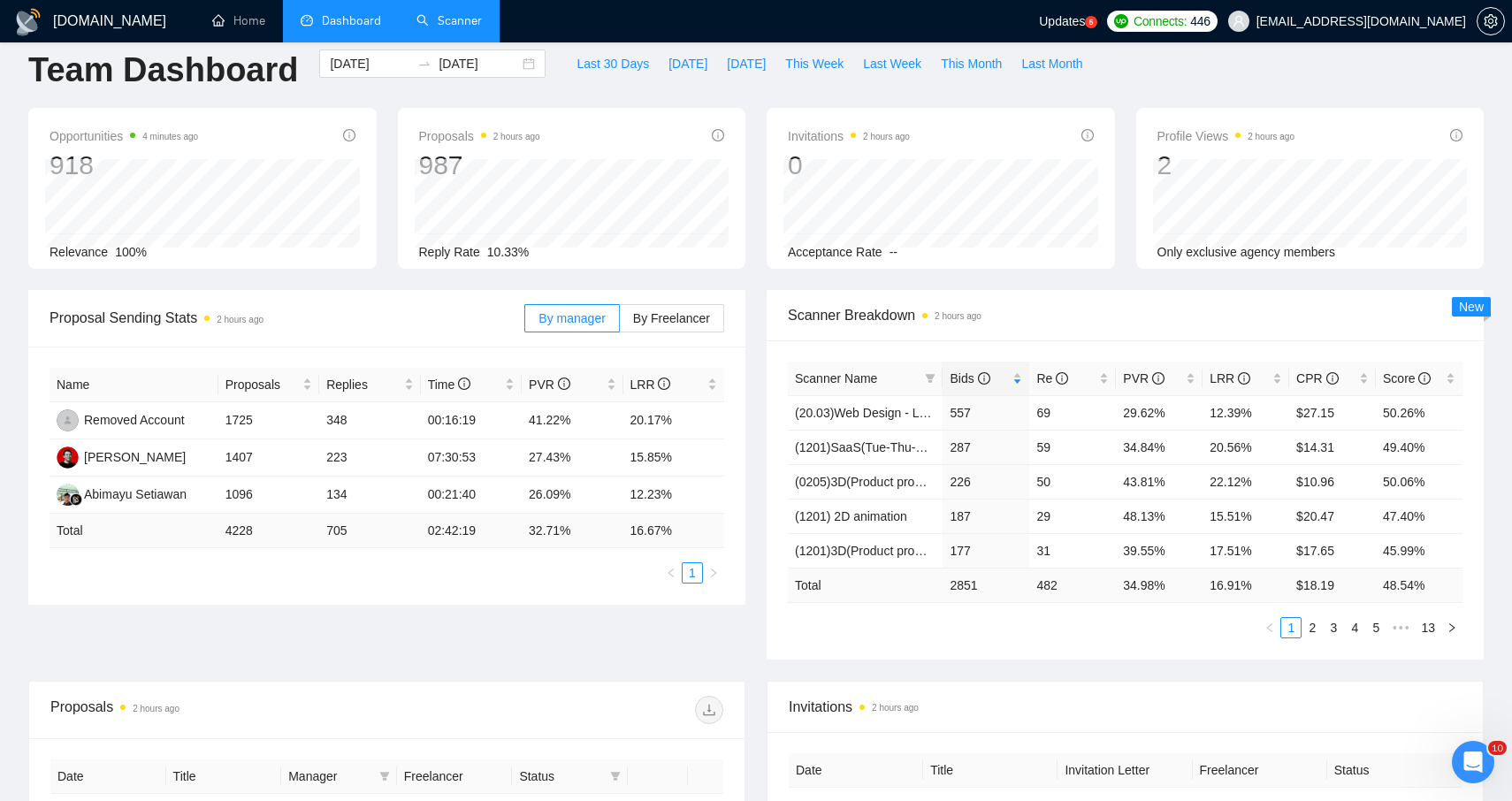 click on "Scanner" at bounding box center [449, 20] 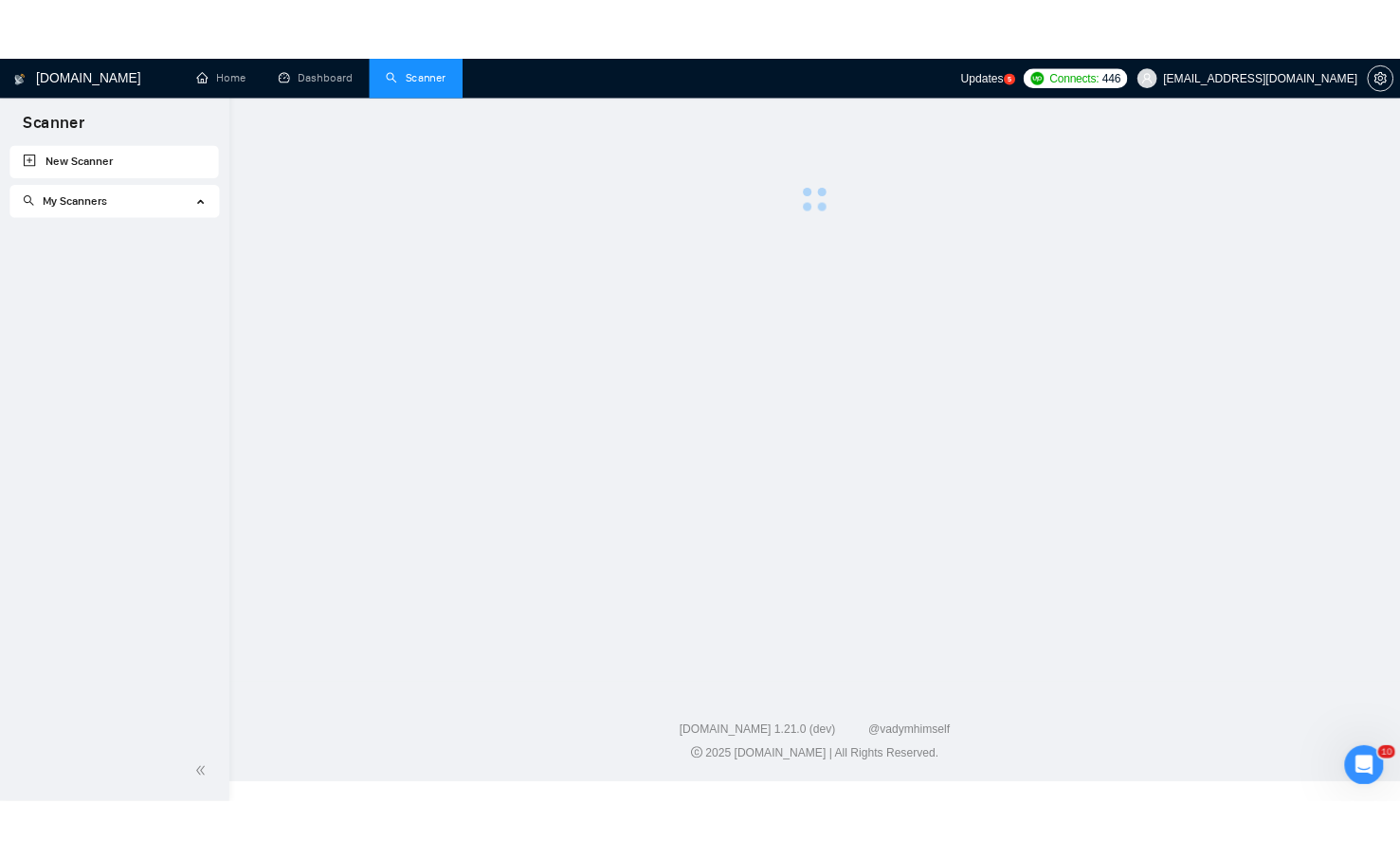 scroll, scrollTop: 0, scrollLeft: 0, axis: both 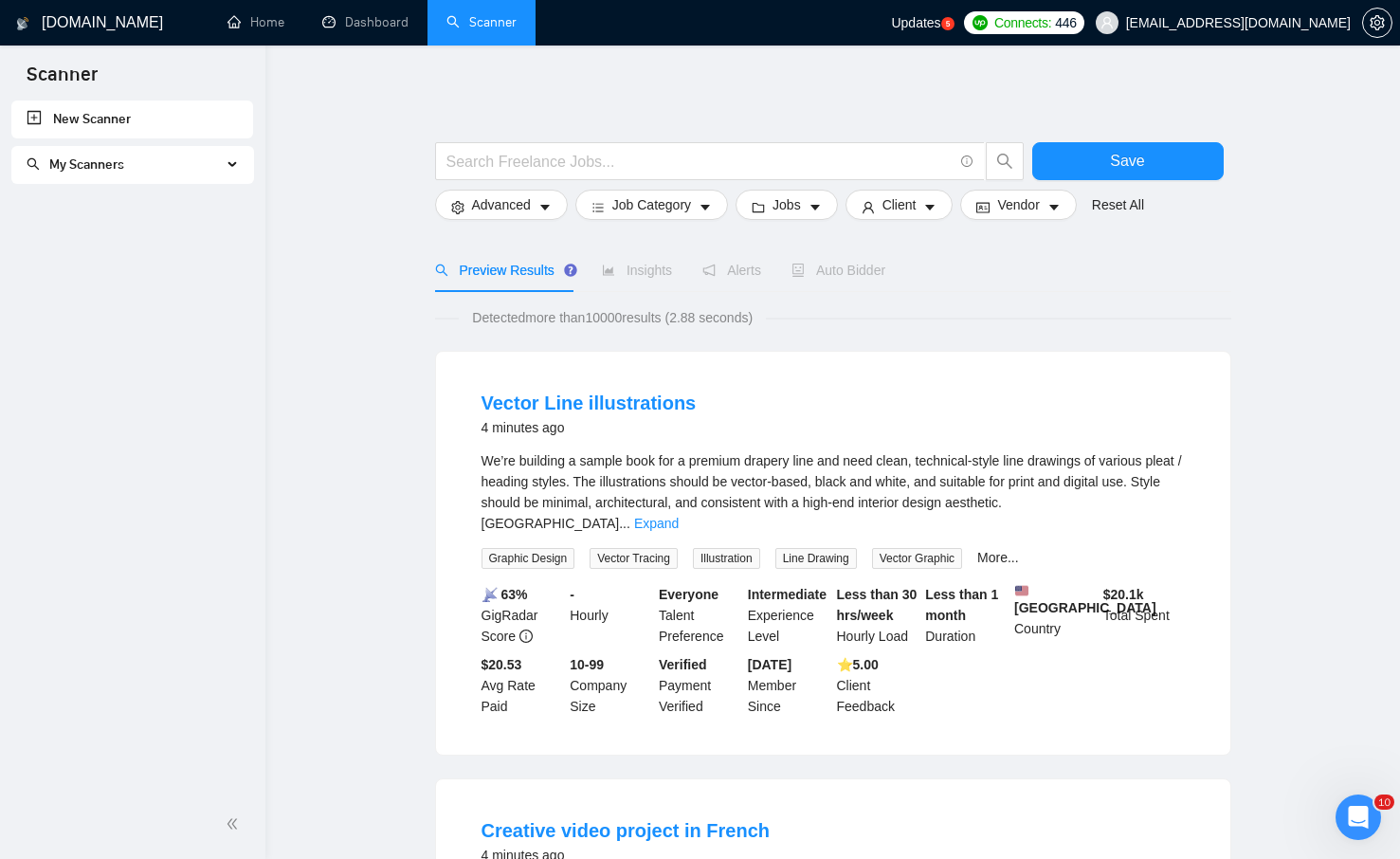 click on "My Scanners" at bounding box center (124, 165) 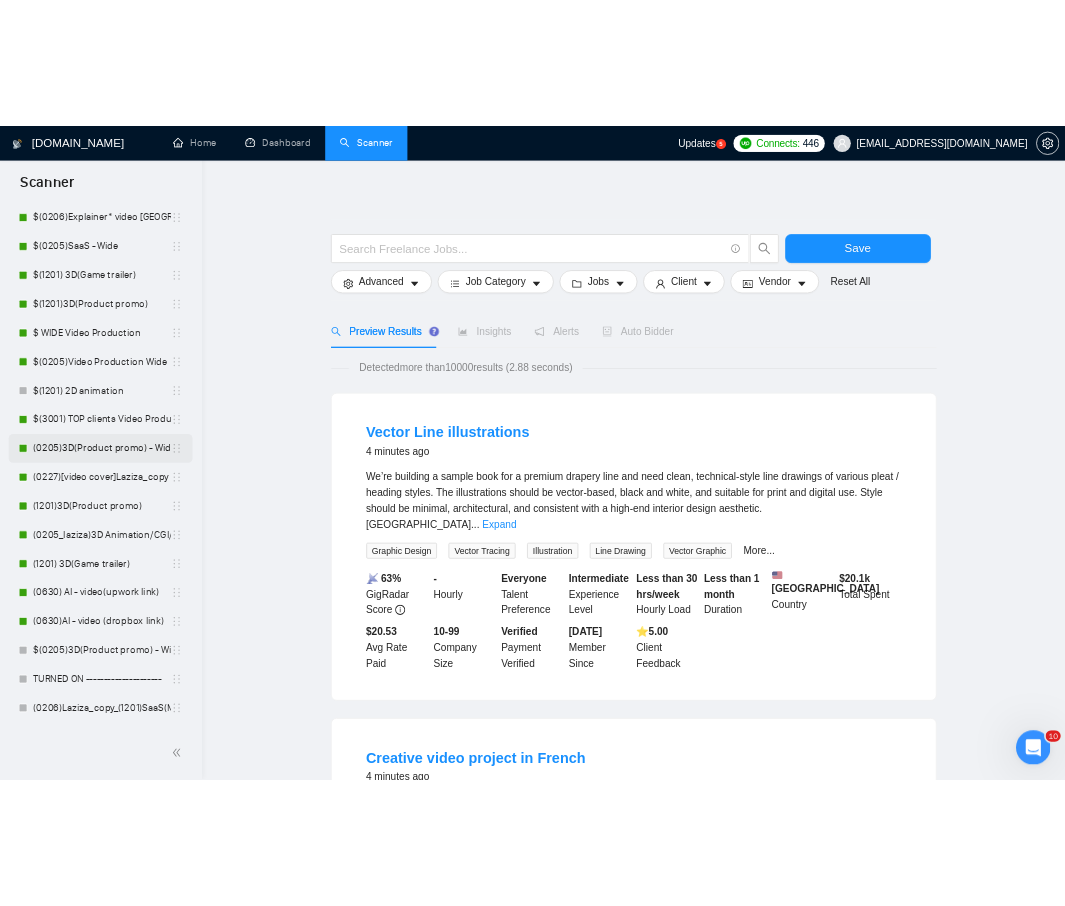 scroll, scrollTop: 0, scrollLeft: 0, axis: both 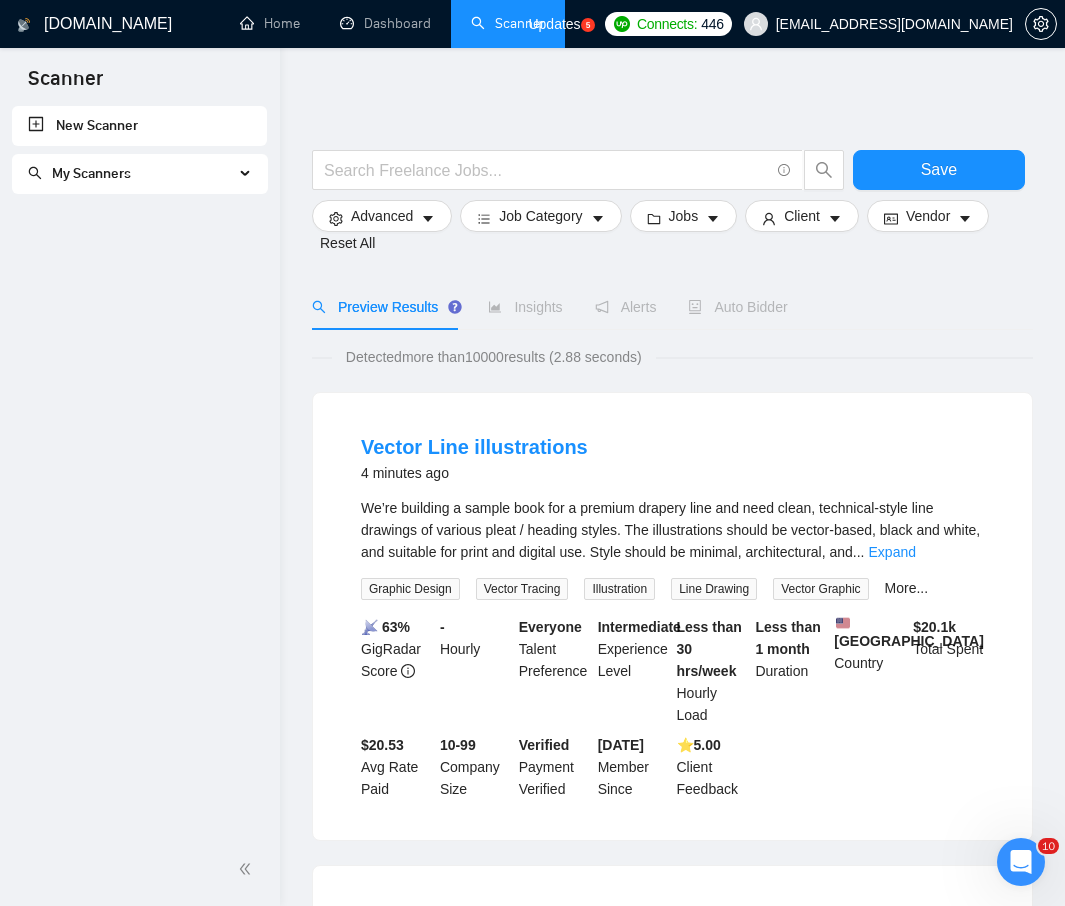 click on "My Scanners" at bounding box center (131, 174) 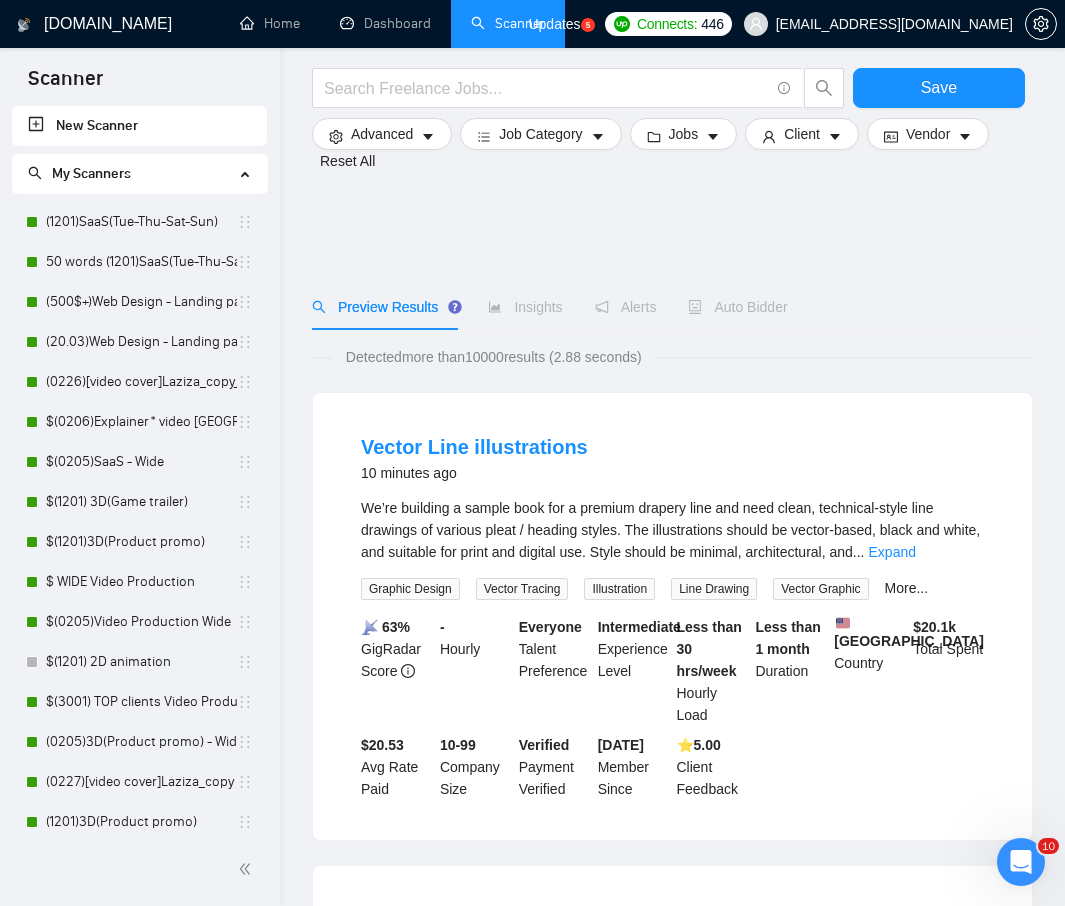 scroll, scrollTop: 126, scrollLeft: 0, axis: vertical 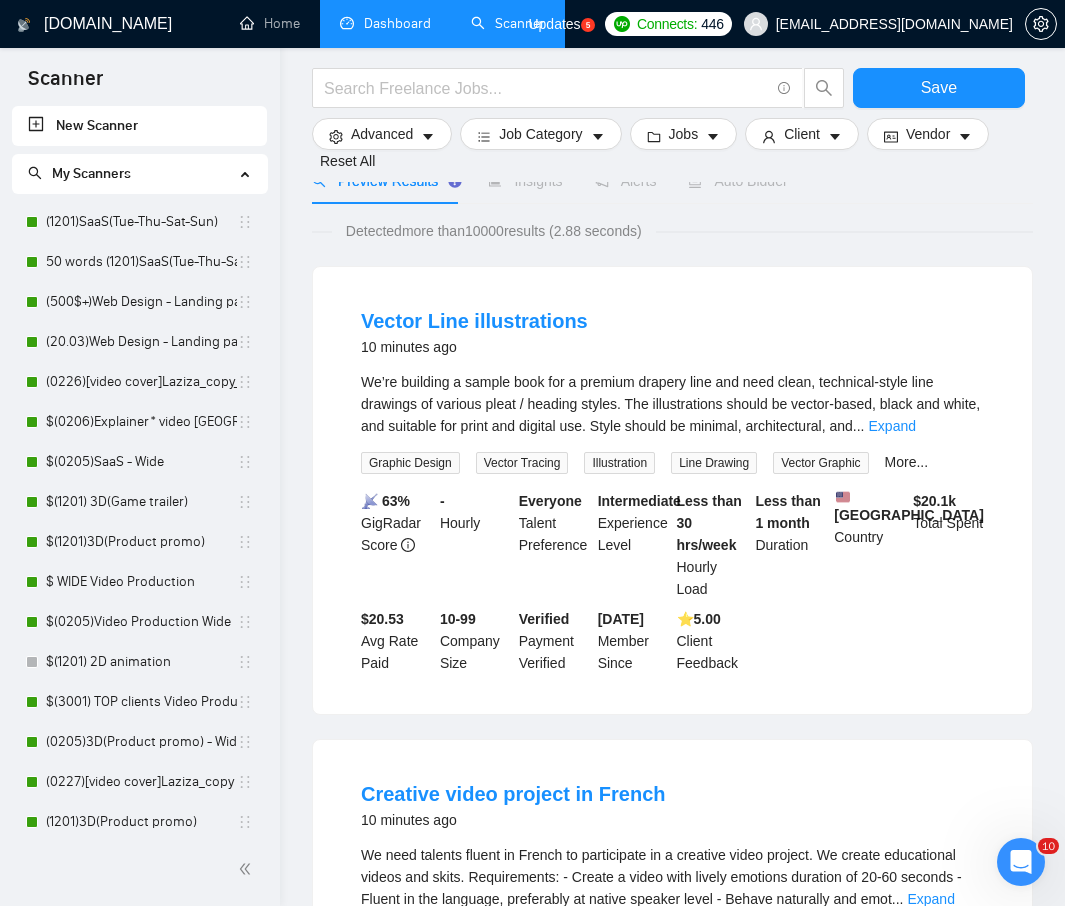 click on "Dashboard" at bounding box center (385, 23) 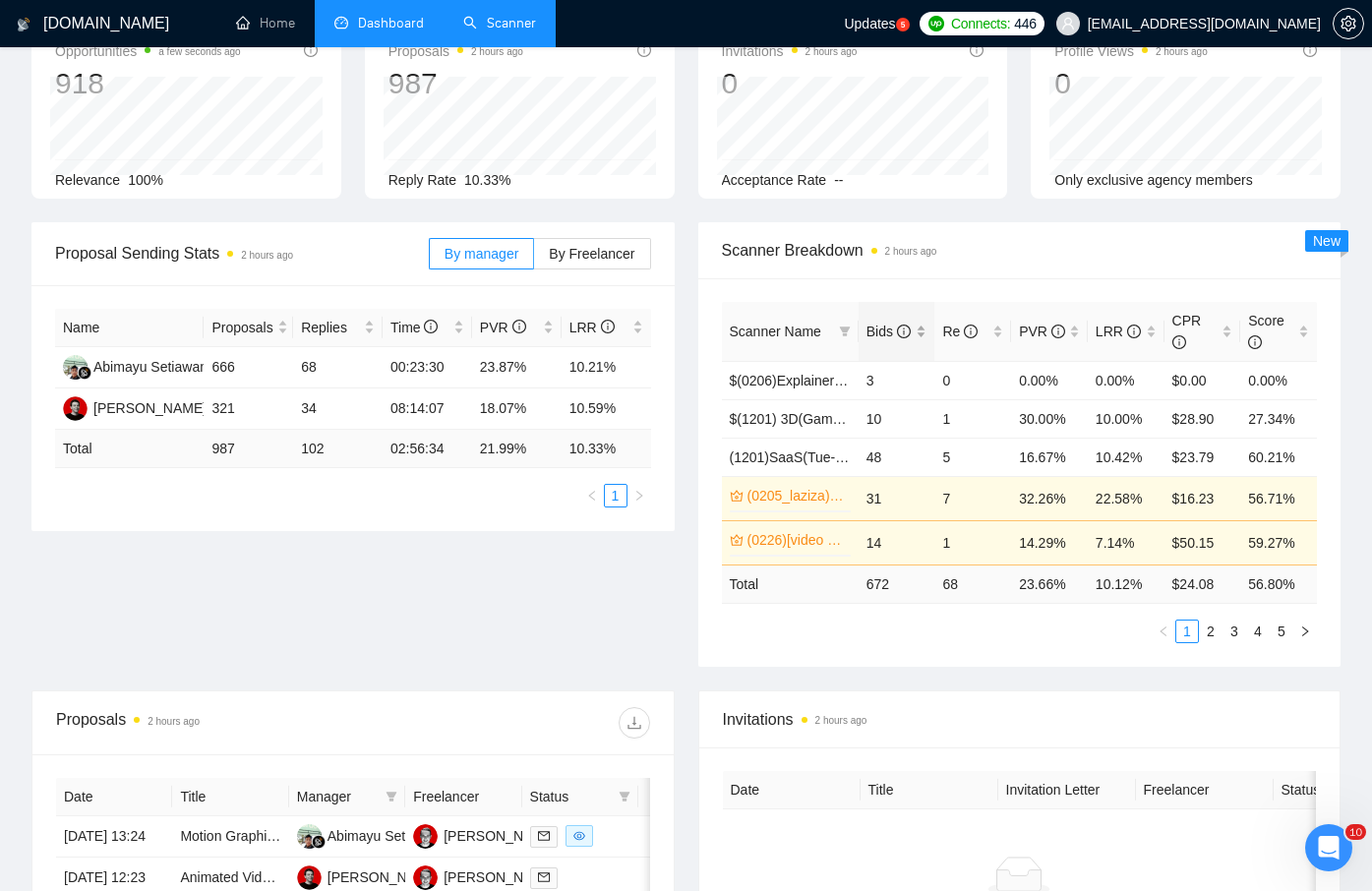 click on "Bids" at bounding box center [897, 331] 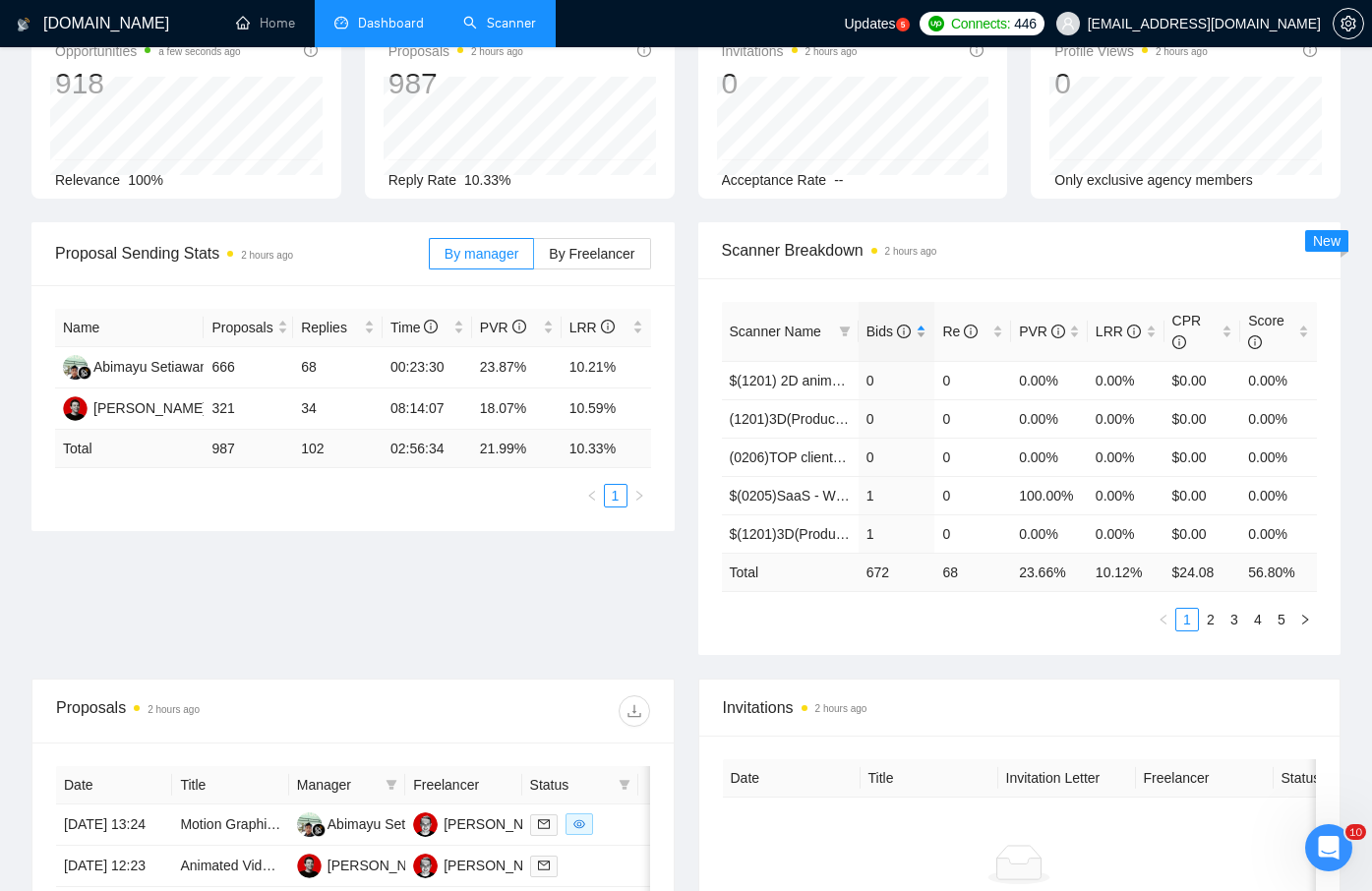 click on "Bids" at bounding box center (897, 331) 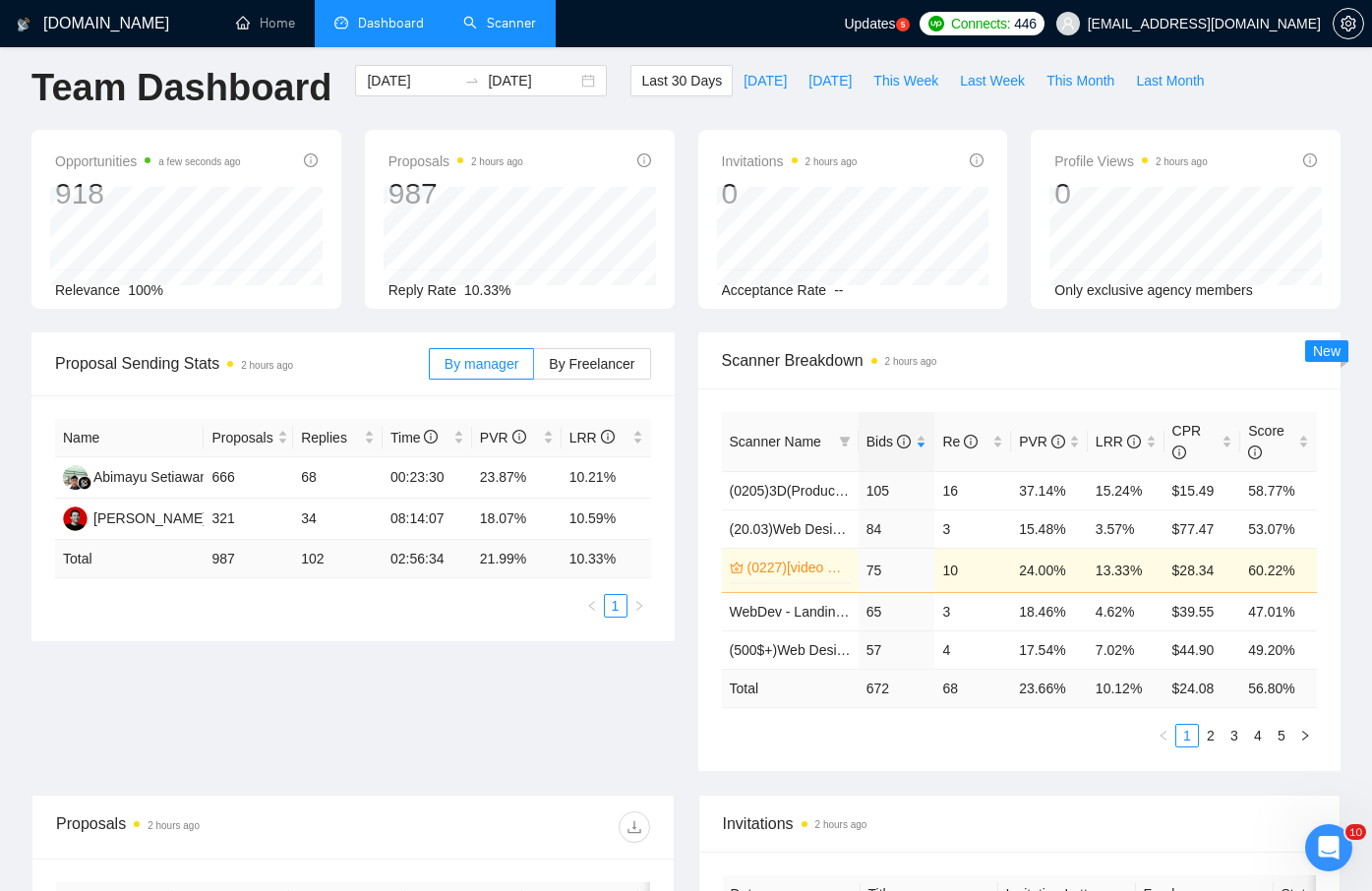 scroll, scrollTop: 0, scrollLeft: 0, axis: both 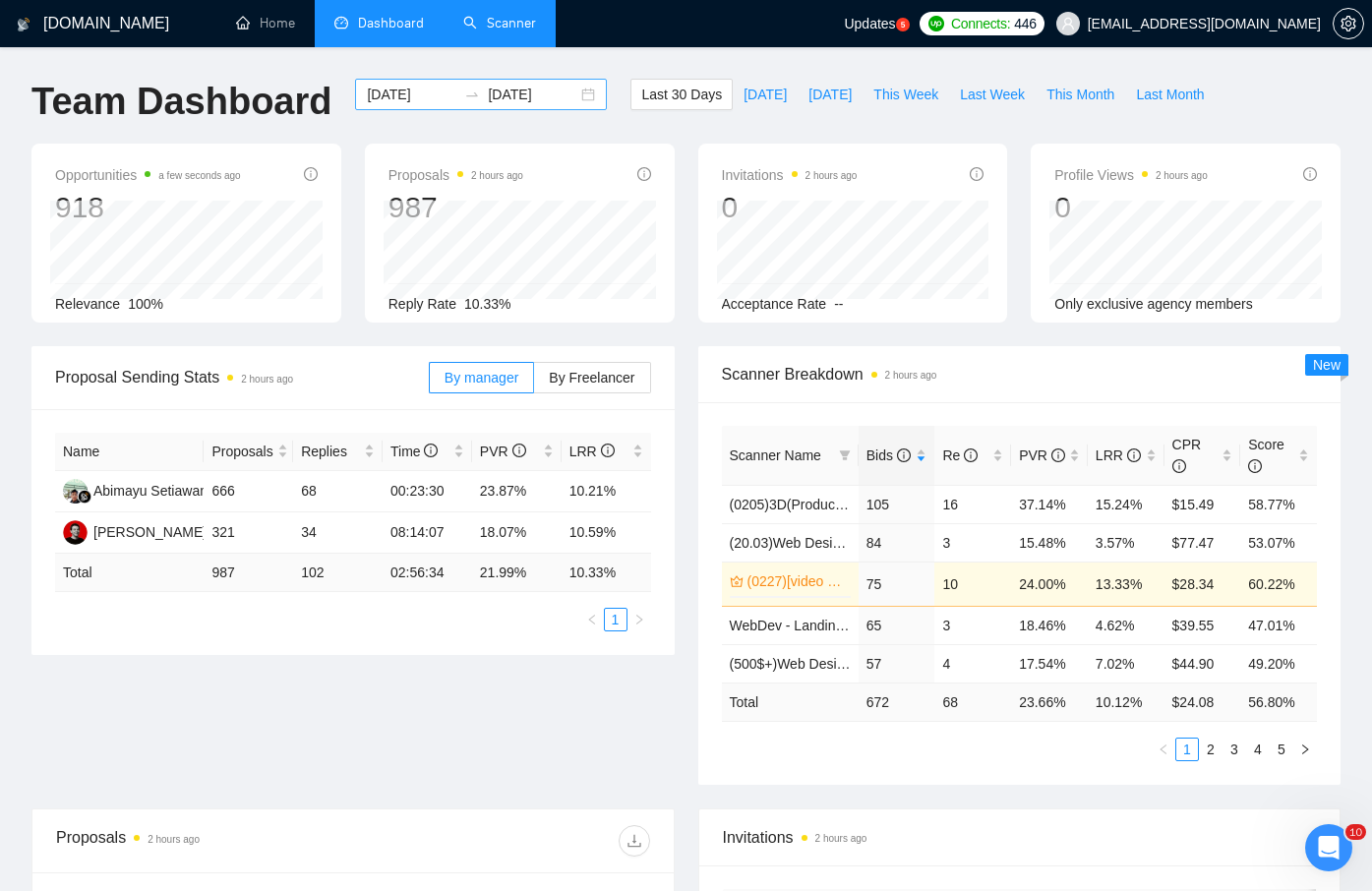 click on "2025-06-08" at bounding box center [411, 94] 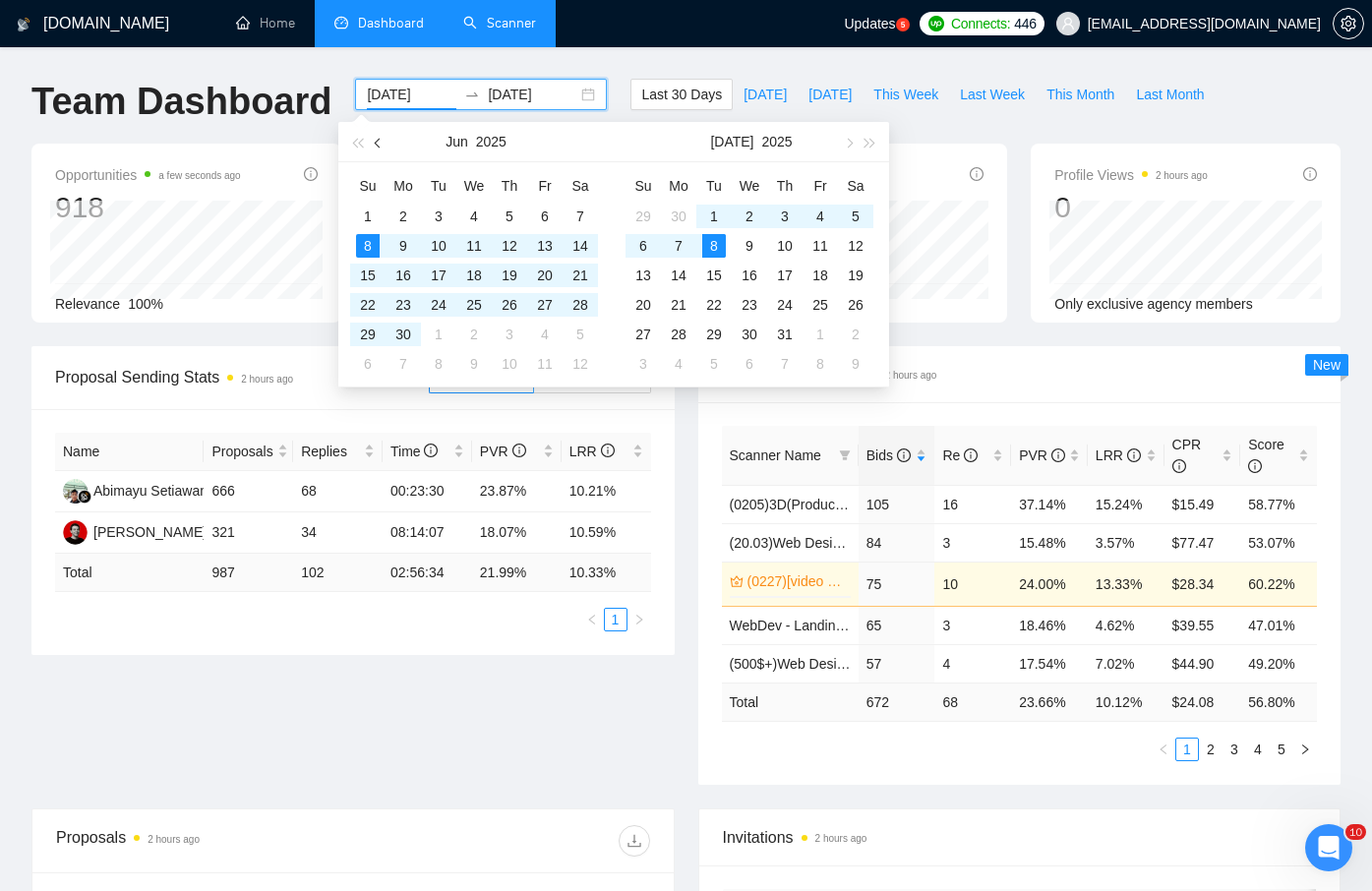 click at bounding box center [380, 143] 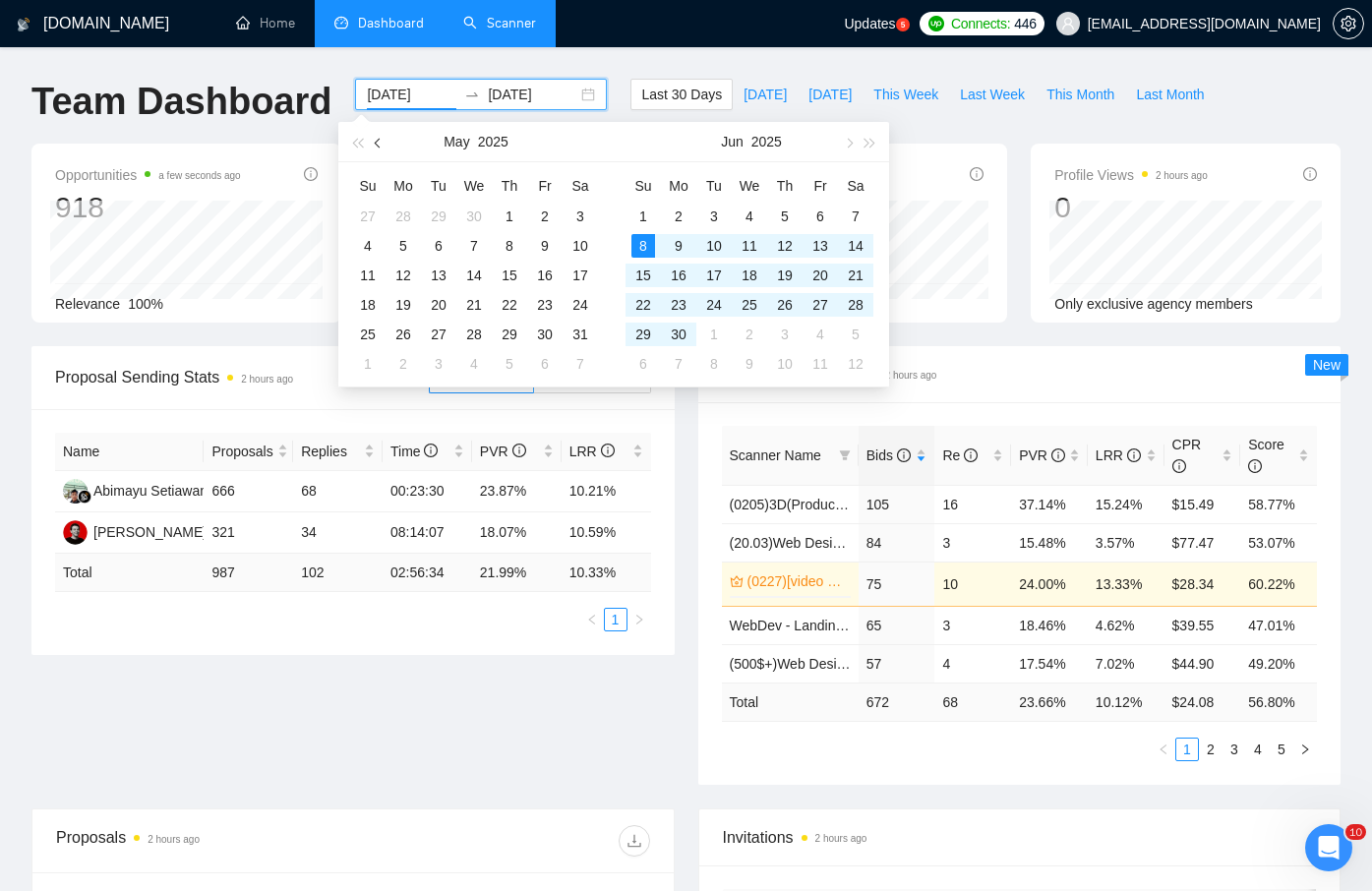 click at bounding box center [380, 143] 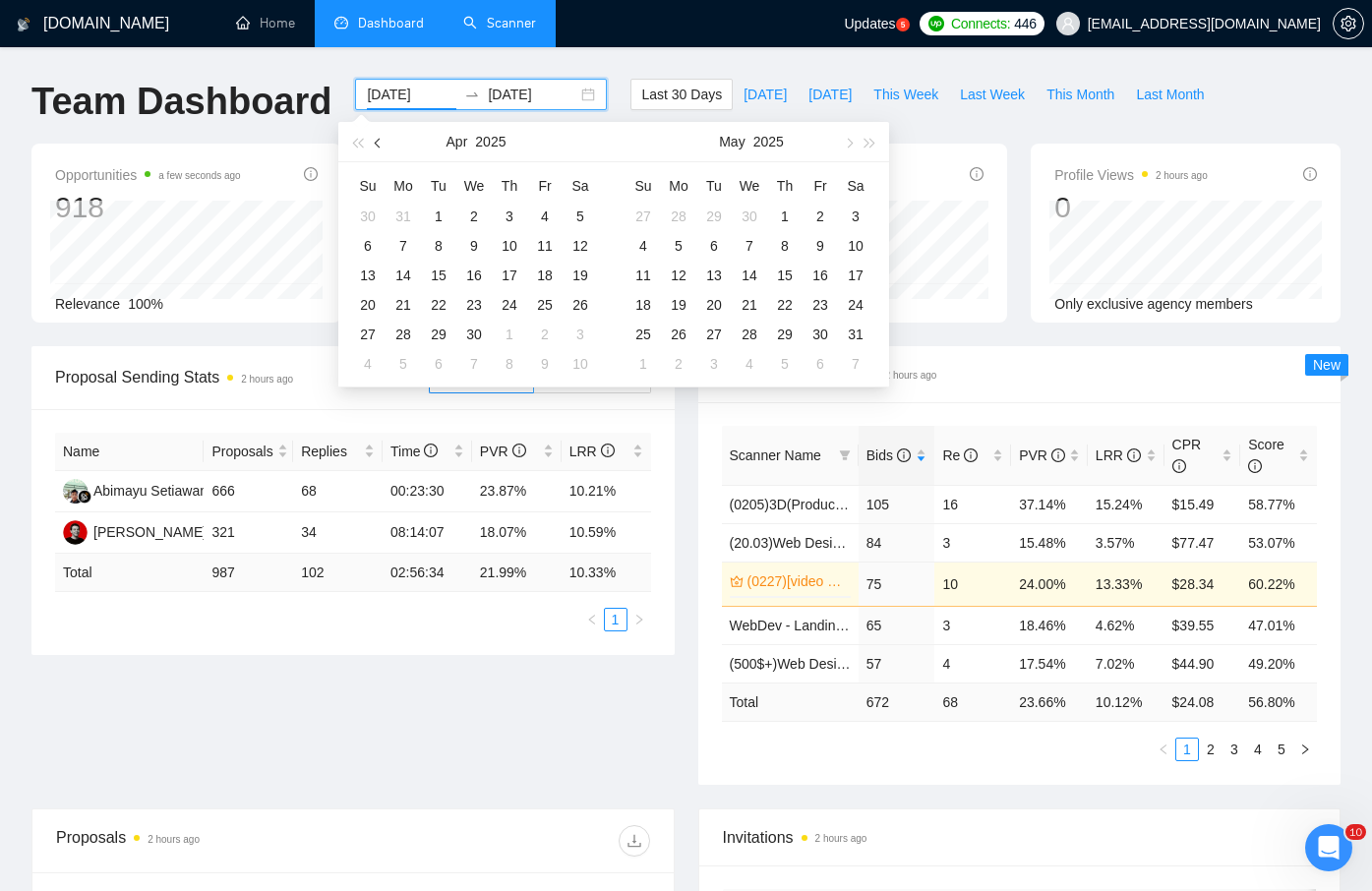 click at bounding box center [380, 143] 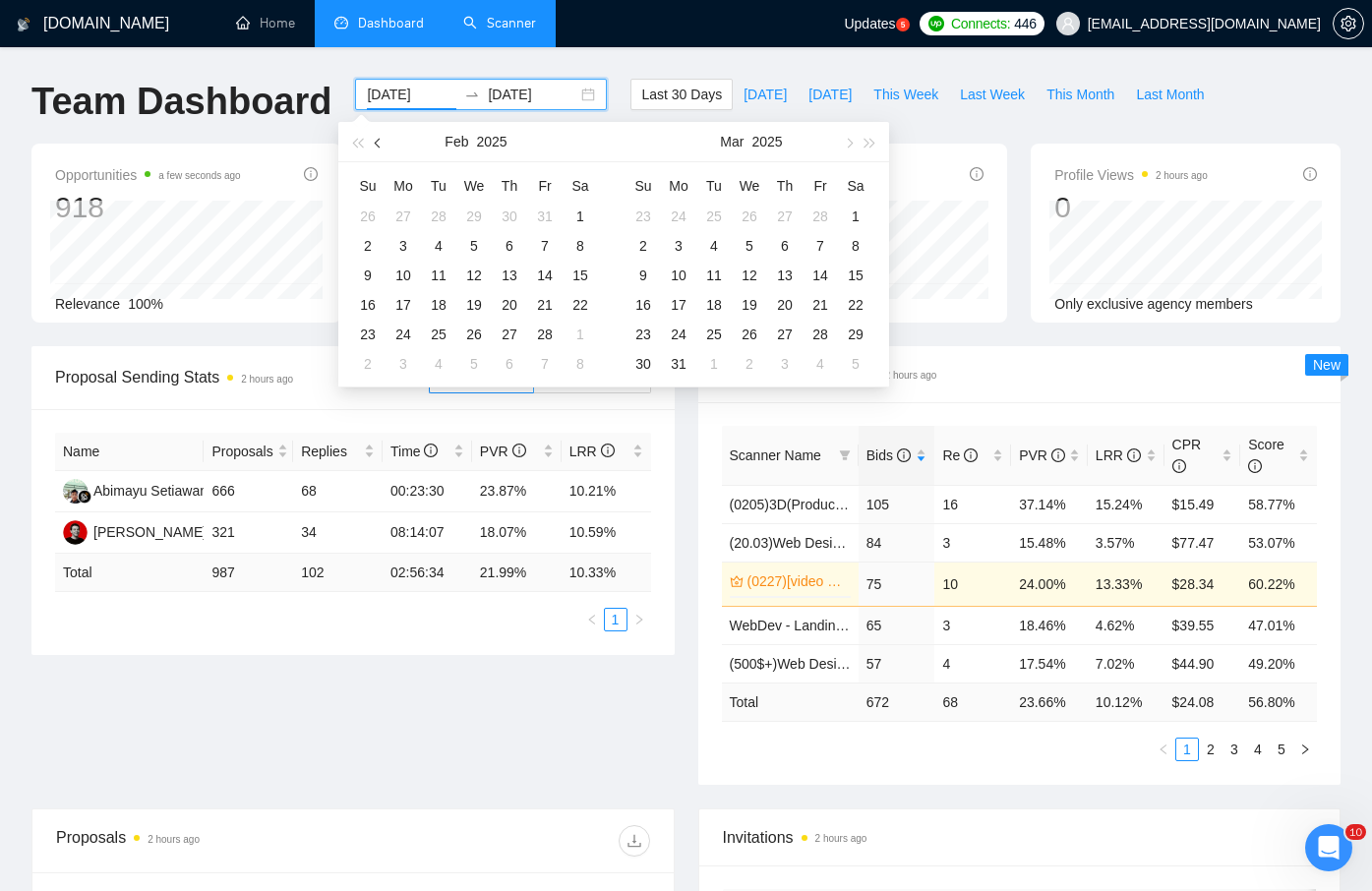 click at bounding box center [380, 143] 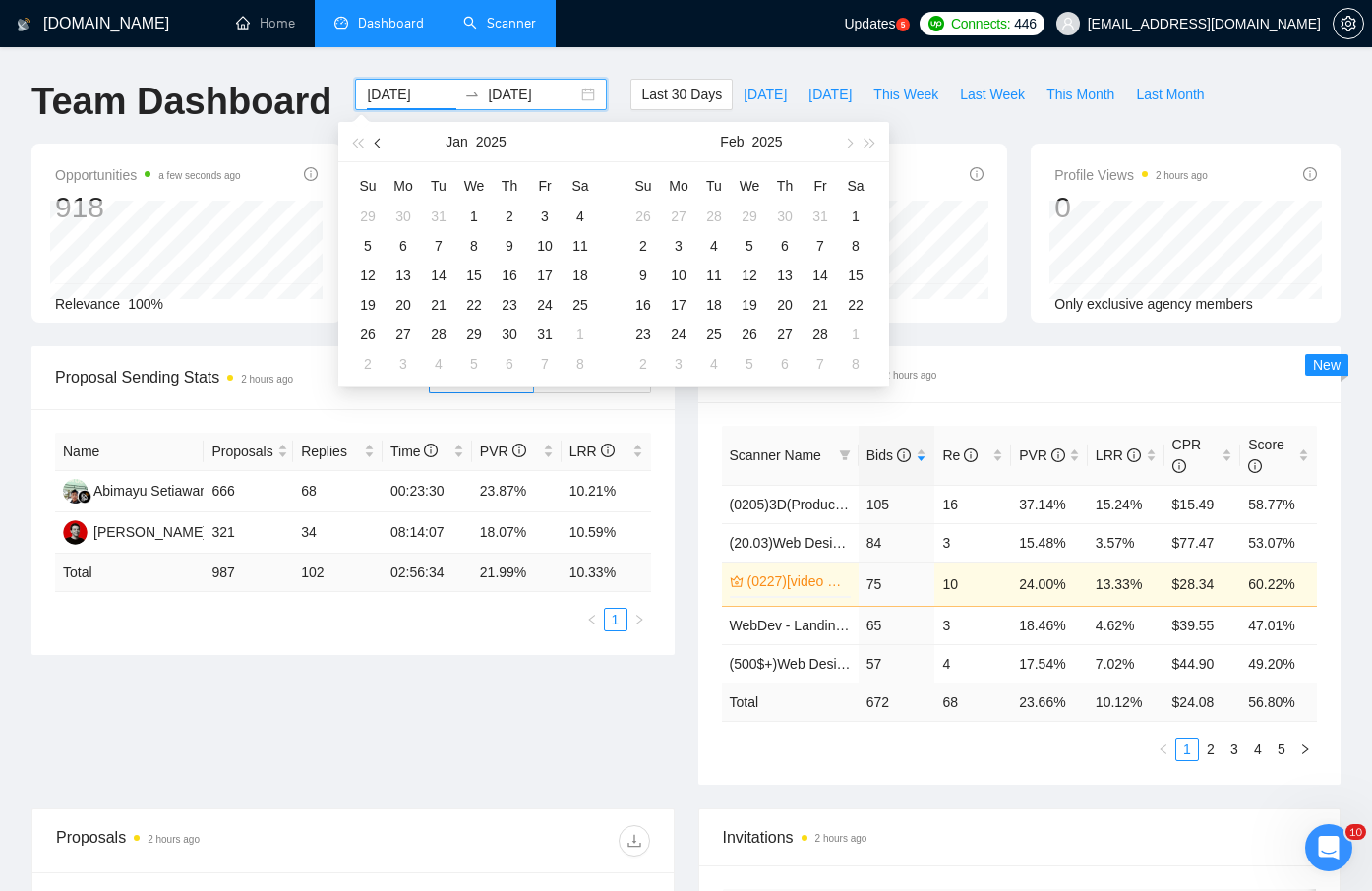 click at bounding box center [380, 143] 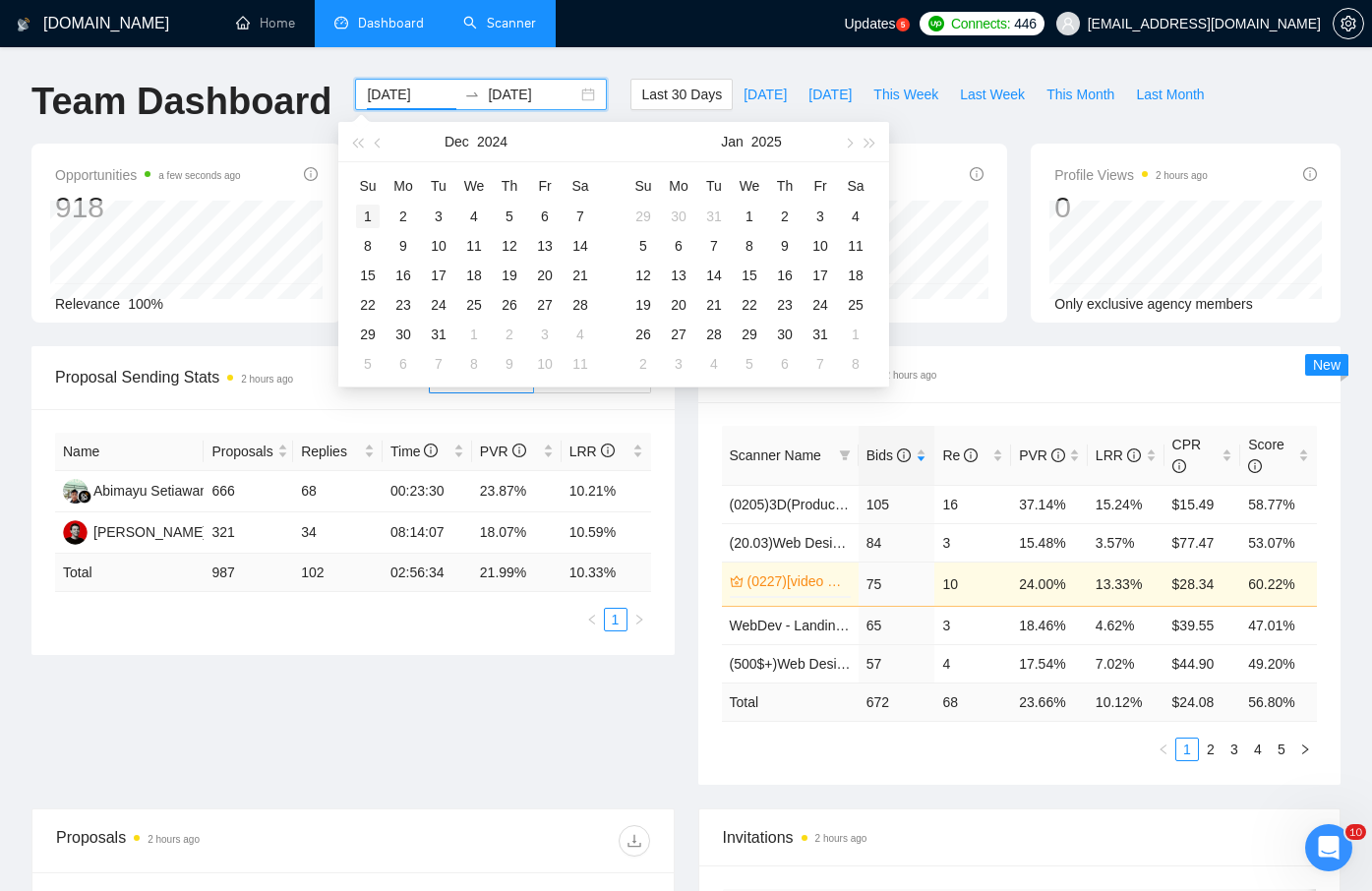 type on "2024-12-01" 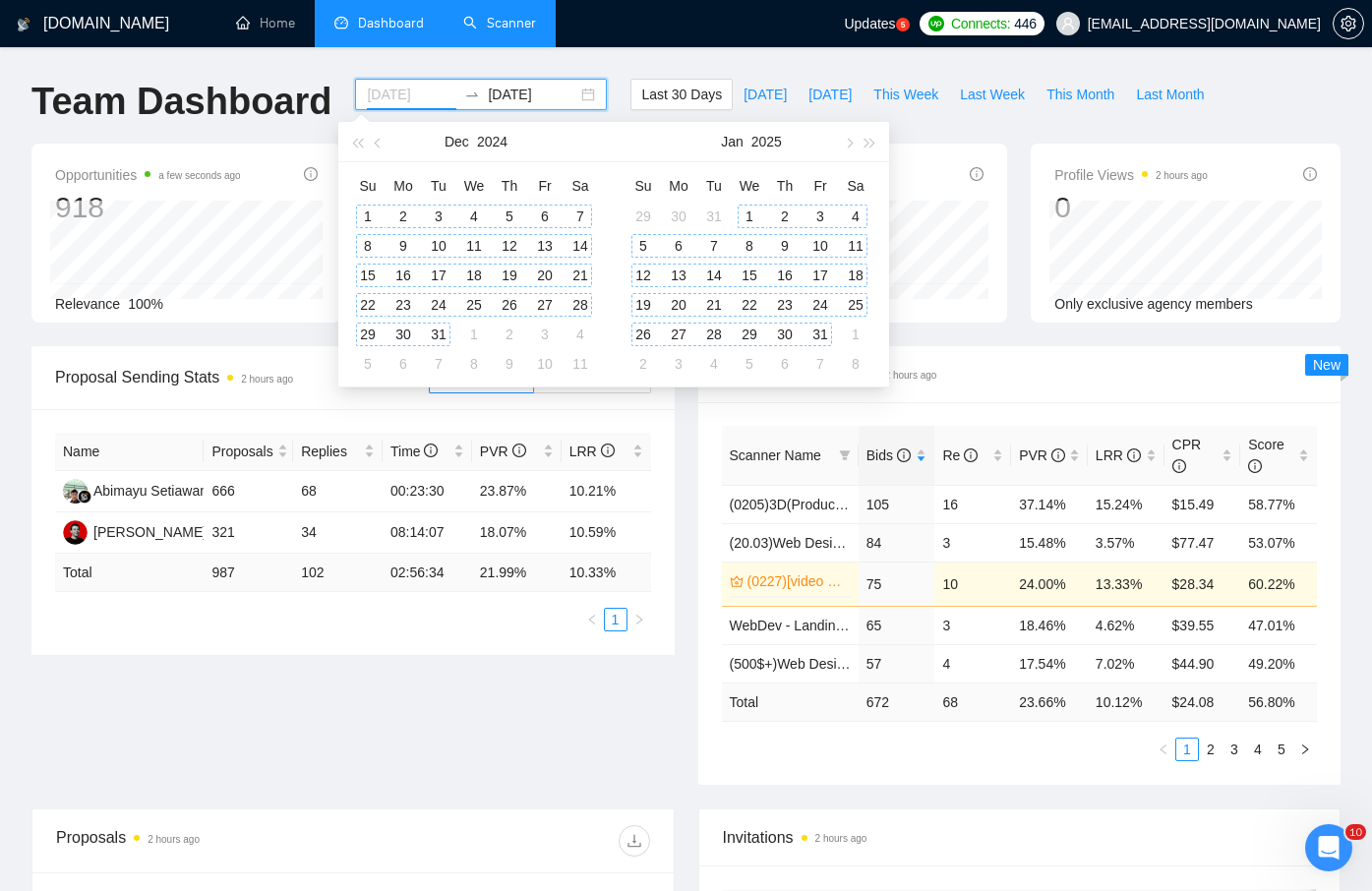 click on "1" at bounding box center (368, 216) 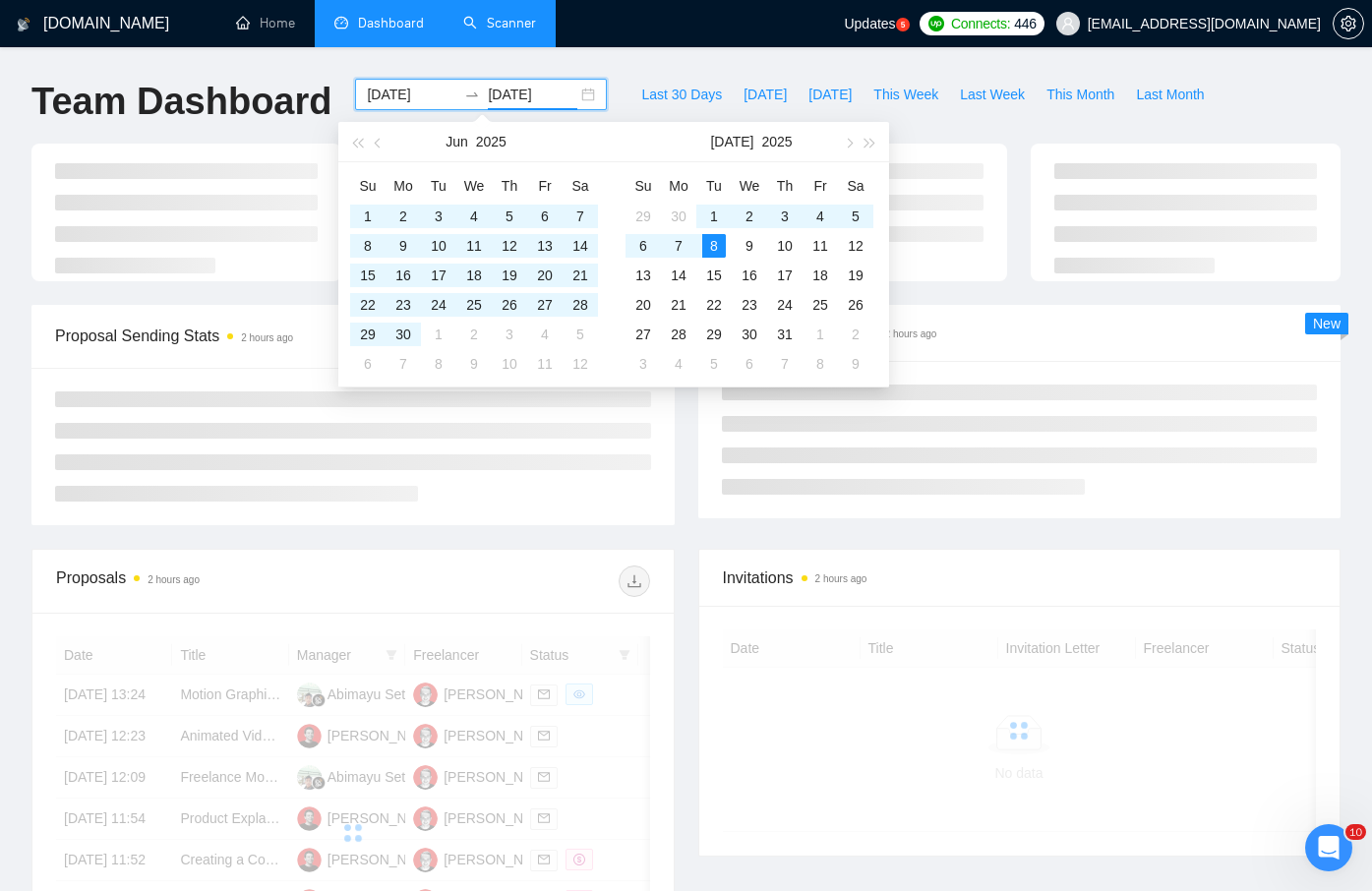 type on "2025-07-08" 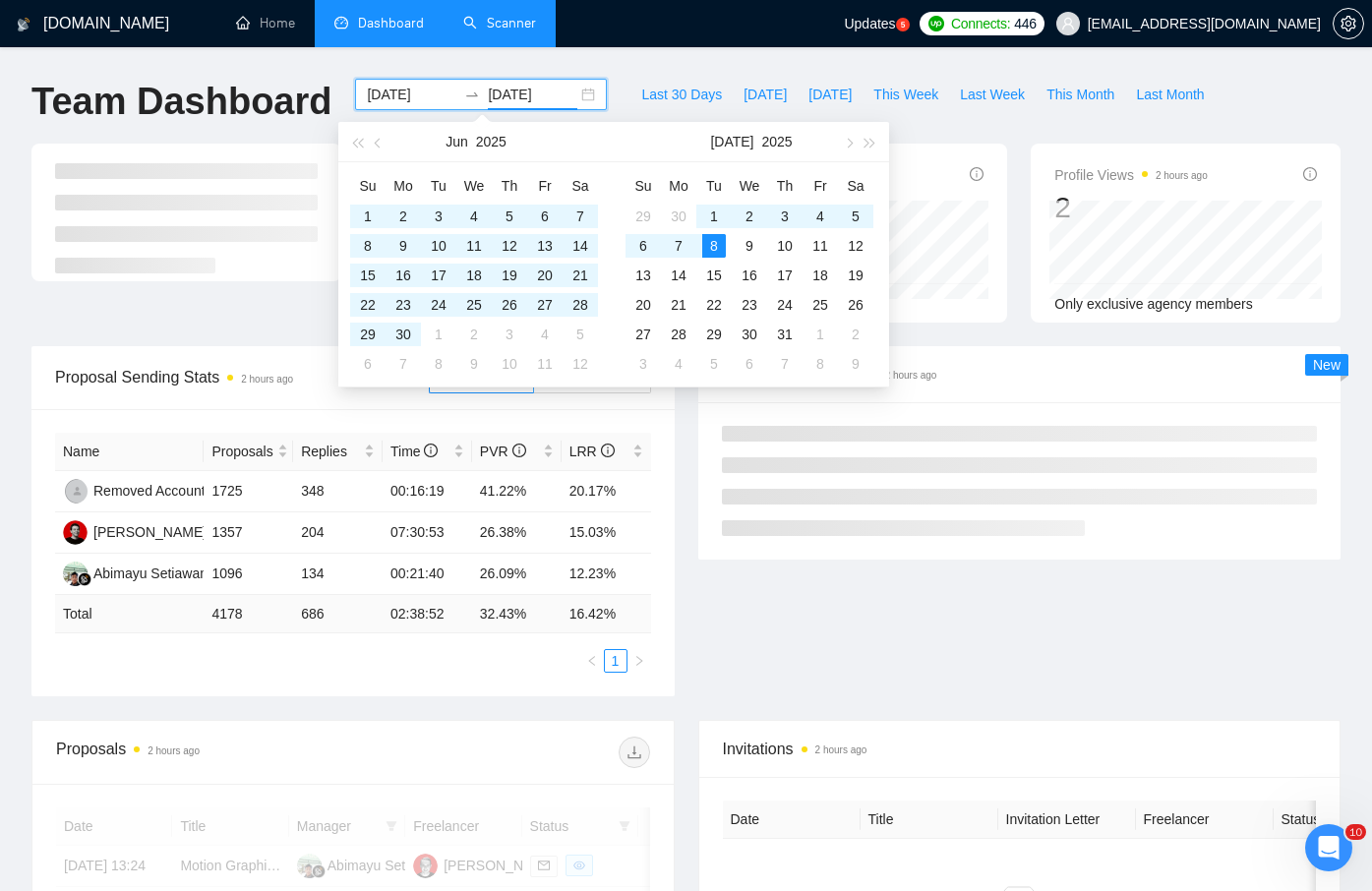 click on "Team Dashboard 2024-12-01 2025-07-08 Last 30 Days Today Yesterday This Week Last Week This Month Last Month" at bounding box center (686, 111) 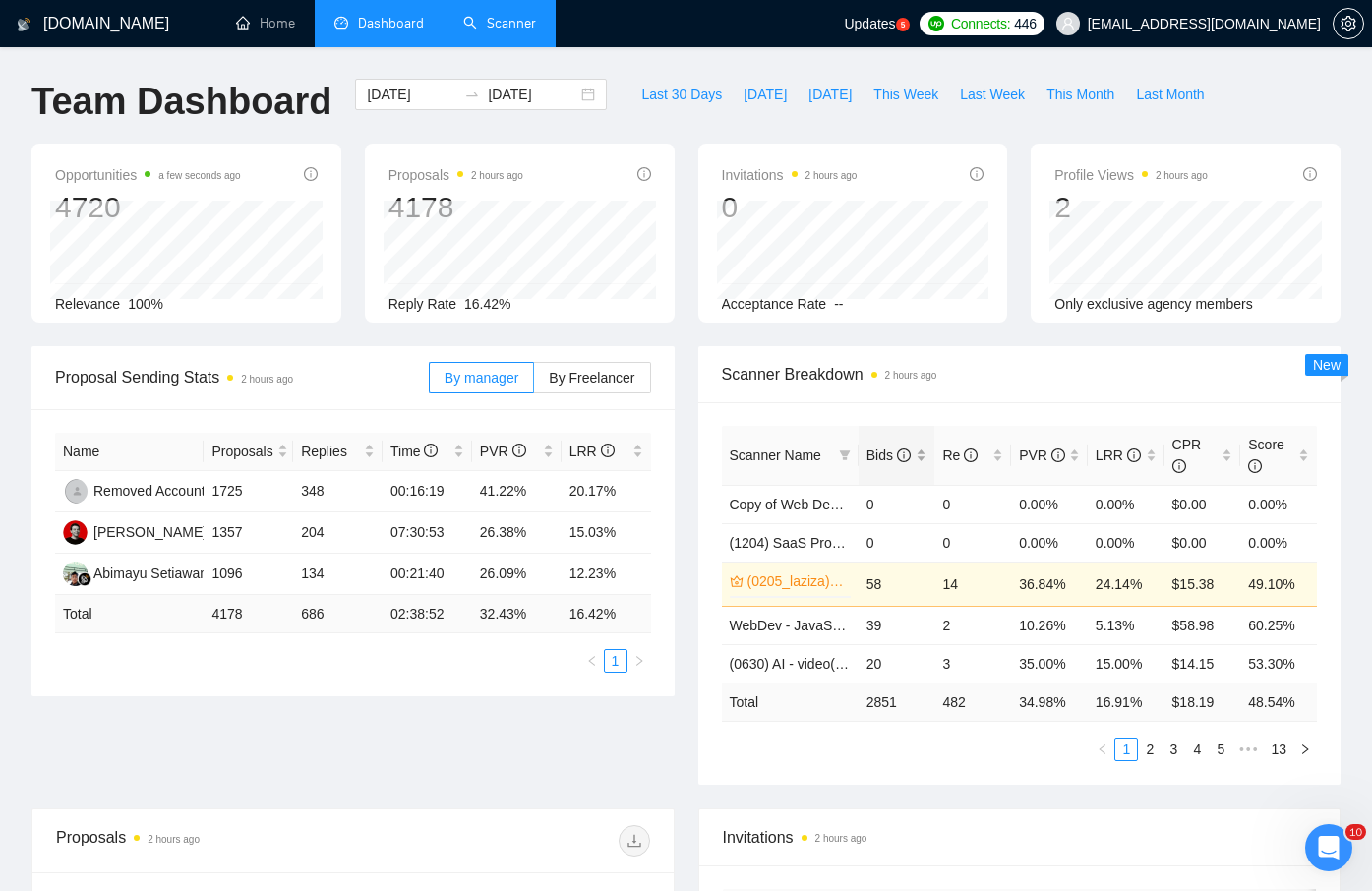click on "Bids" at bounding box center [897, 455] 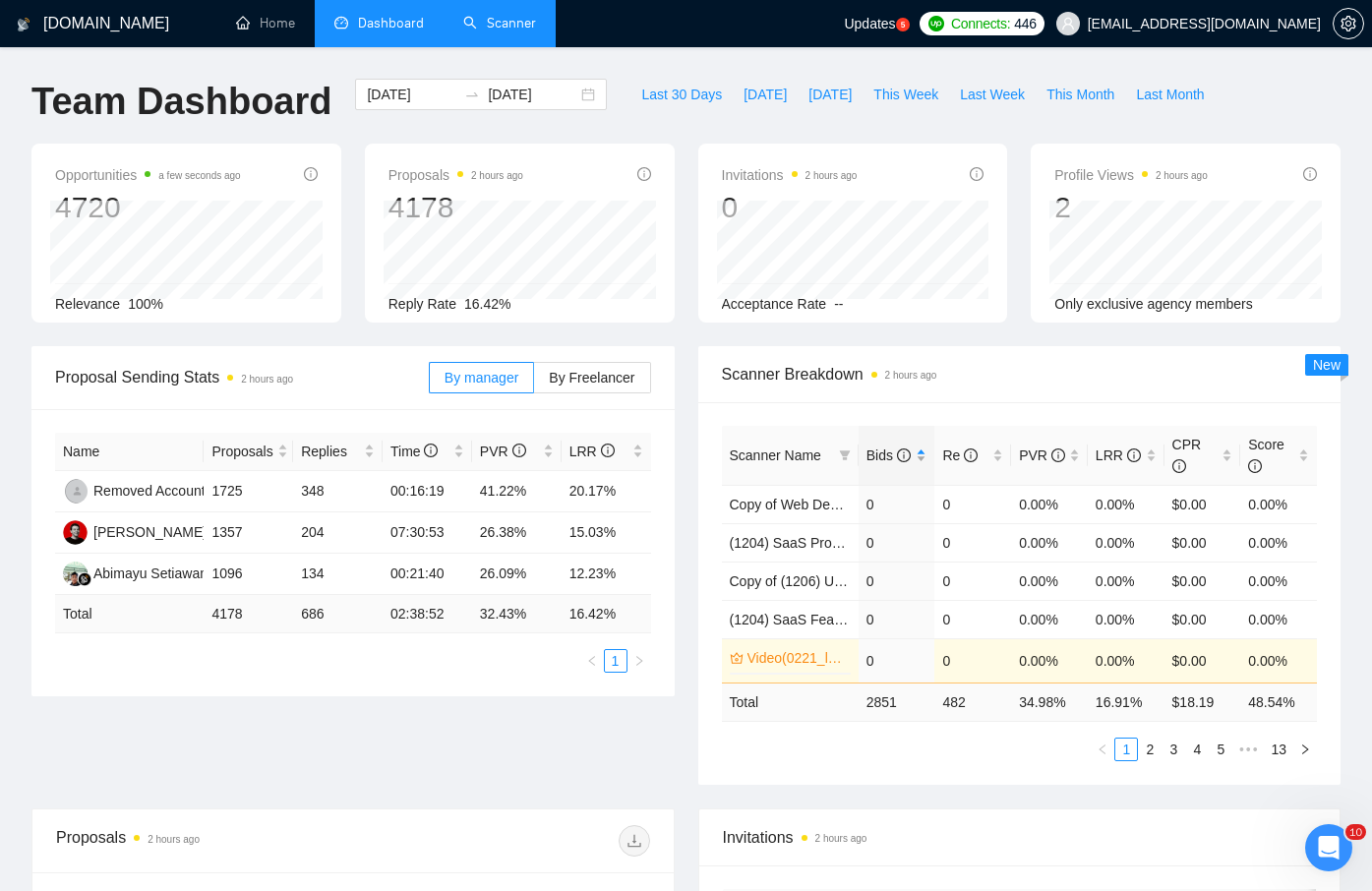 click on "Bids" at bounding box center [897, 455] 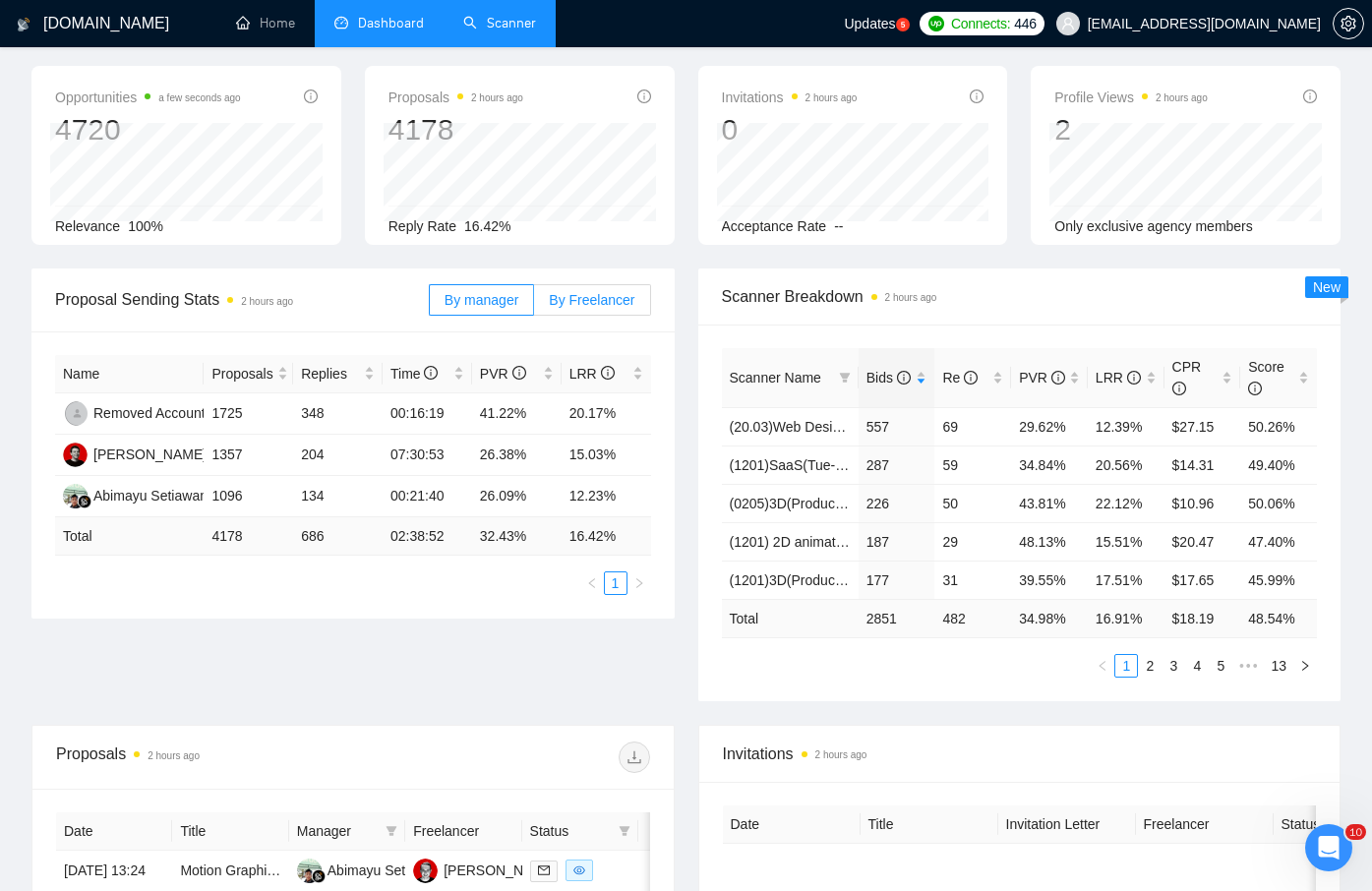 scroll, scrollTop: 80, scrollLeft: 0, axis: vertical 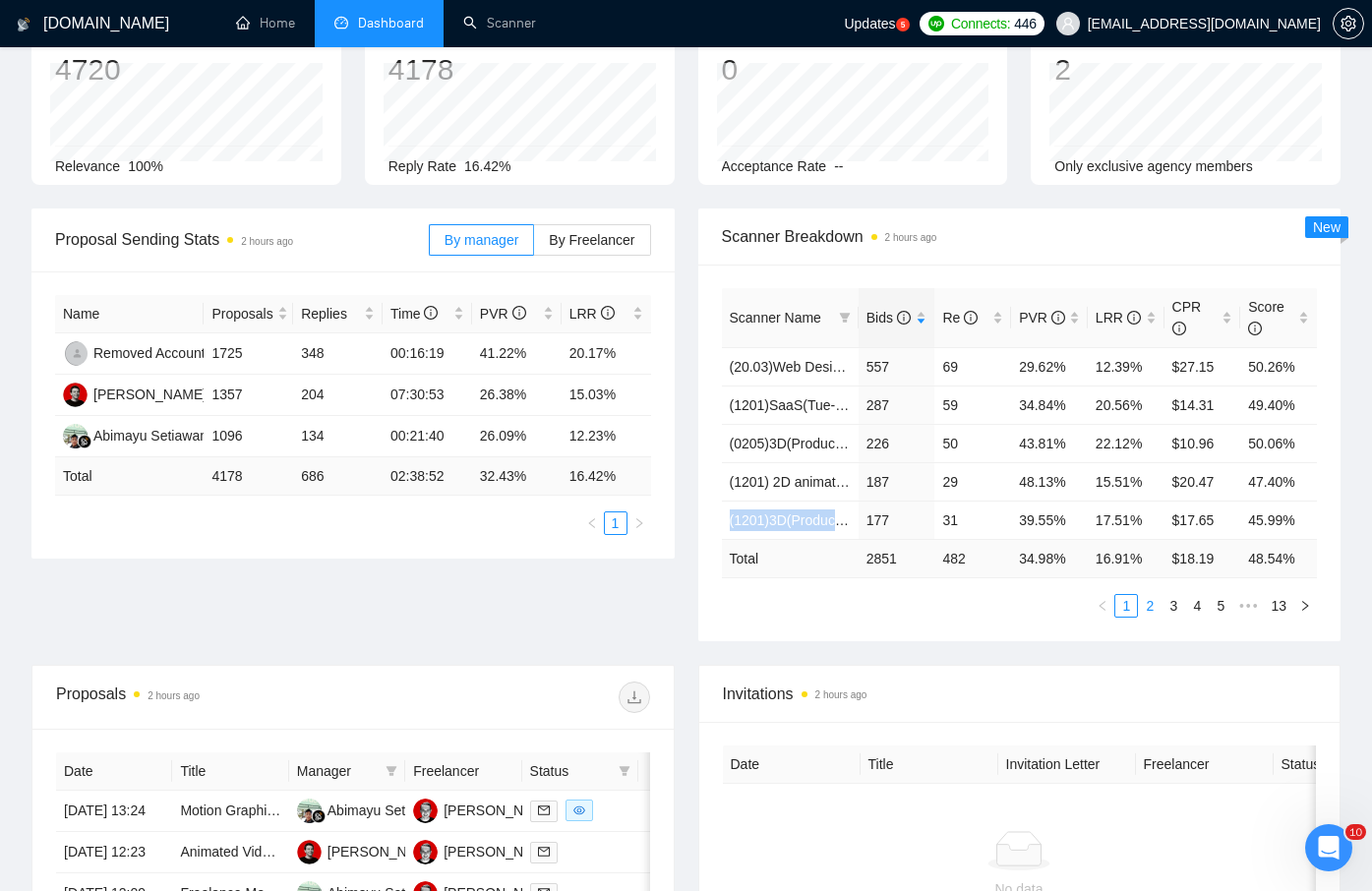 click on "2" at bounding box center [1150, 606] 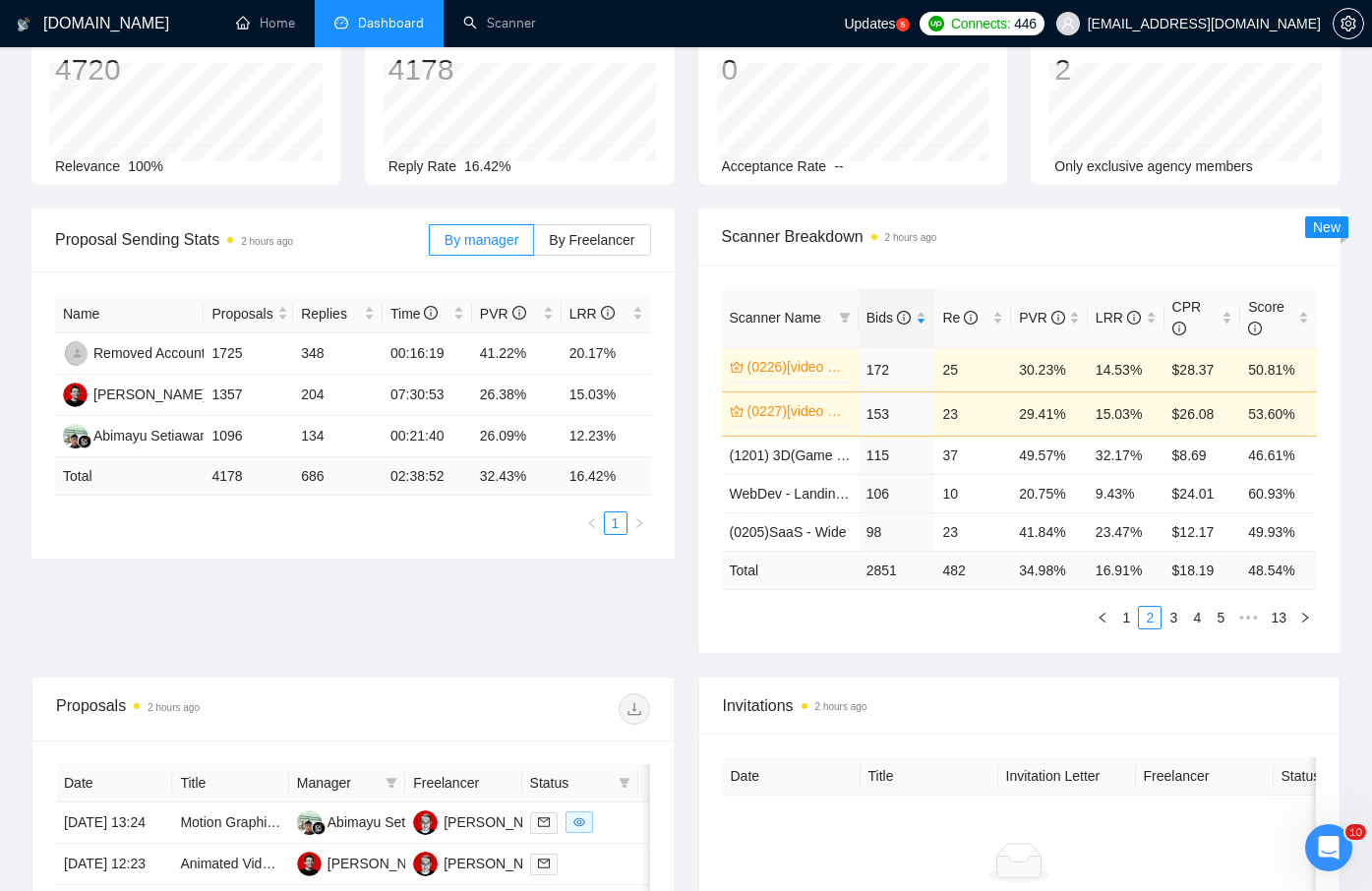 click on "Scanner Breakdown 2 hours ago" at bounding box center [1020, 236] 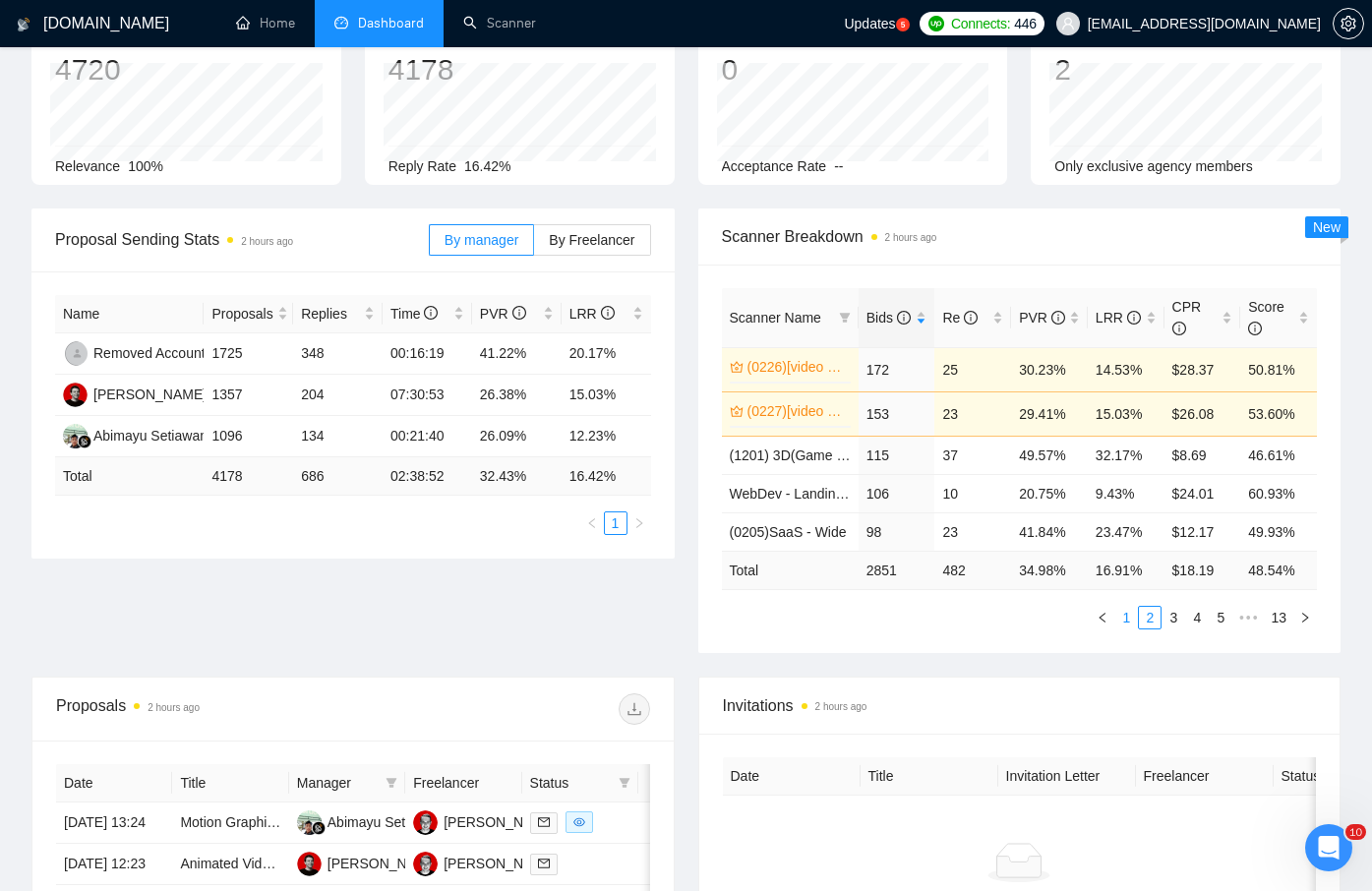 click on "1" at bounding box center (1126, 618) 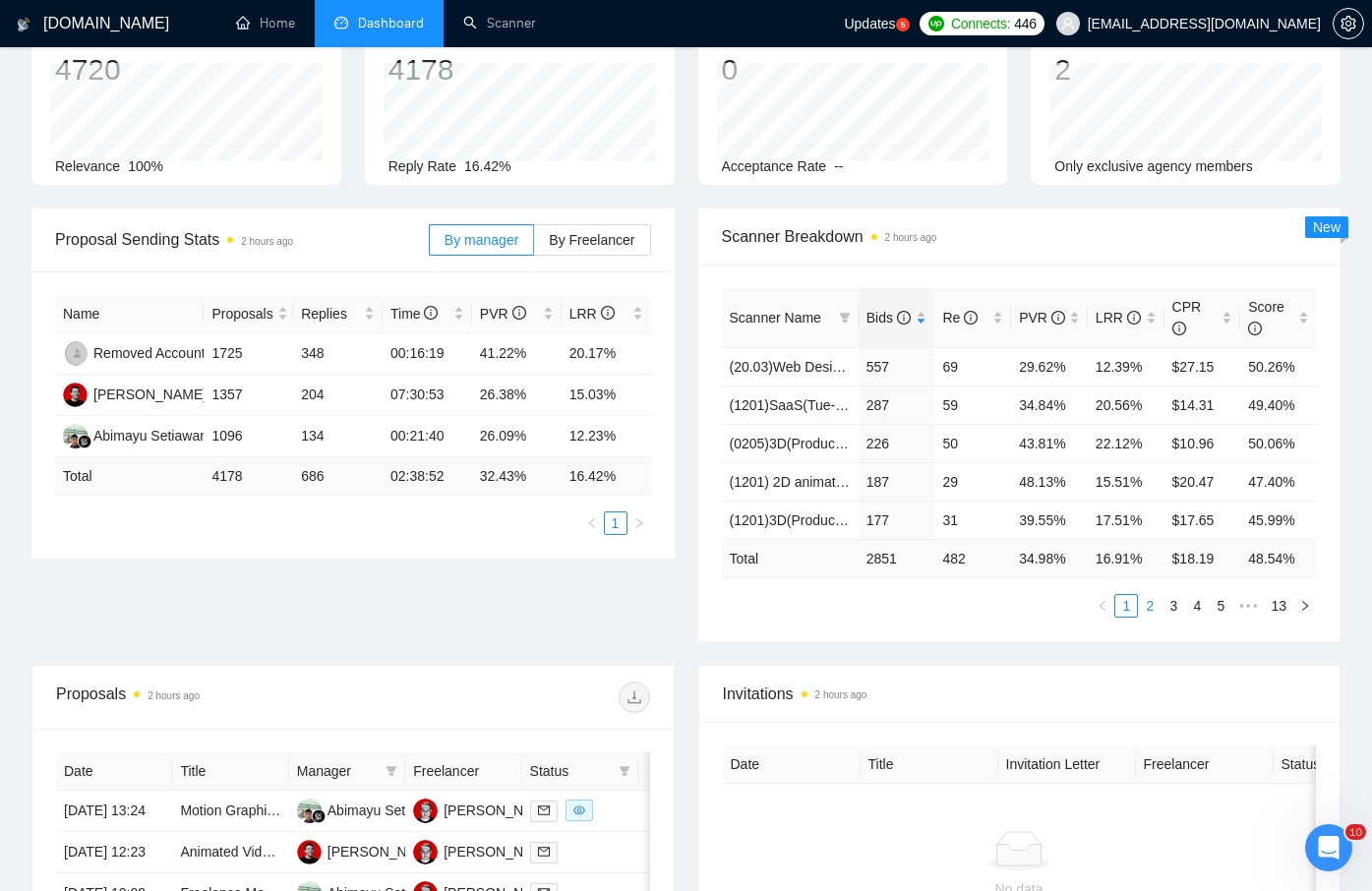 click on "2" at bounding box center (1150, 606) 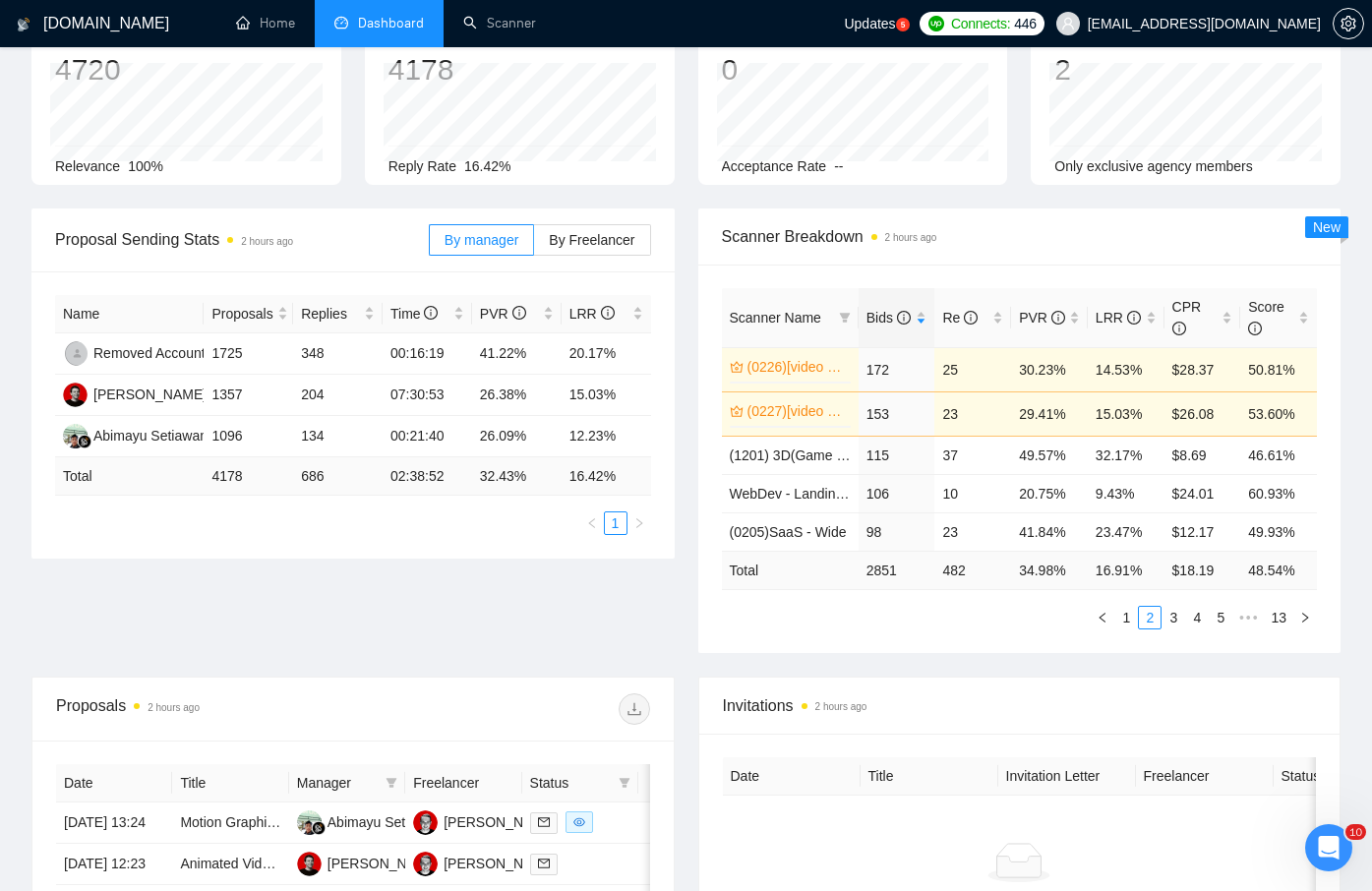 click on "Proposal Sending Stats 2 hours ago By manager By Freelancer Name Proposals Replies Time   PVR   LRR   Removed Account 1725 348 00:16:19 41.22% 20.17% Volodymyr Hrynovets 1357 204 07:30:53 26.38% 15.03% Abimayu Setiawan 1096 134 00:21:40 26.09% 12.23% Total 4178 686 02:38:52 32.43 % 16.42 % 1 Scanner Breakdown 2 hours ago Scanner Name Bids   Re   PVR   LRR   CPR   Score    (0226)[video cover]Laziza_copy_(1201)SaaS 0% 172 25 30.23% 14.53% $28.37 50.81% (0227)[video cover]Laziza_copy (1201) 2D animation 0% 153 23 29.41% 15.03% $26.08 53.60% (1201) 3D(Game trailer) 115 37 49.57% 32.17% $8.69 46.61% WebDev - Landing page (Vlad) 106 10 20.75% 9.43% $24.01 60.93% (0205)SaaS - Wide 98 23 41.84% 23.47% $12.17 49.93% Total 2851 482 34.98 % 16.91 % $ 18.19 48.54 % 1 2 3 4 5 ••• 13 New" at bounding box center [686, 443] 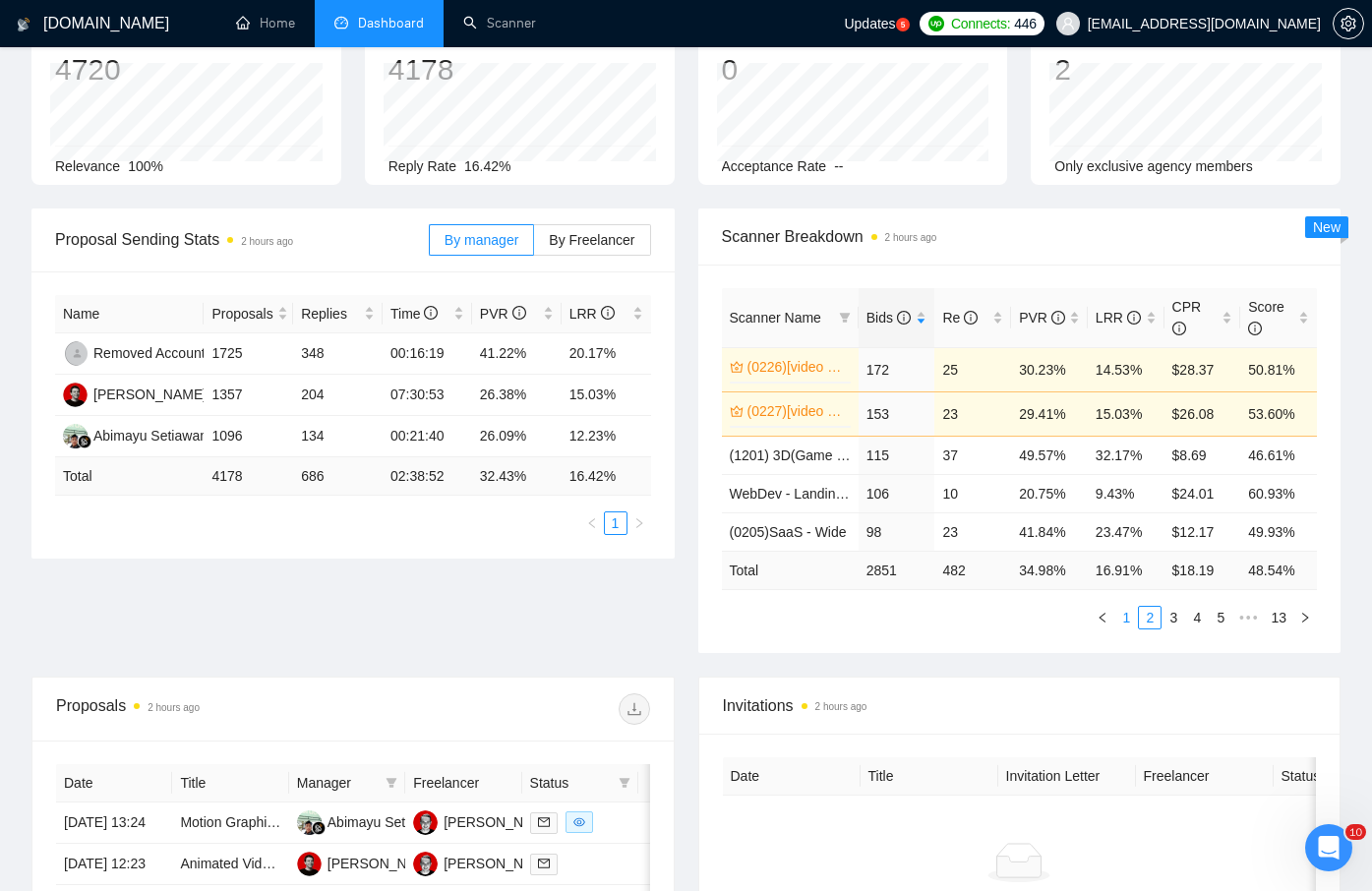 click on "1" at bounding box center [1126, 618] 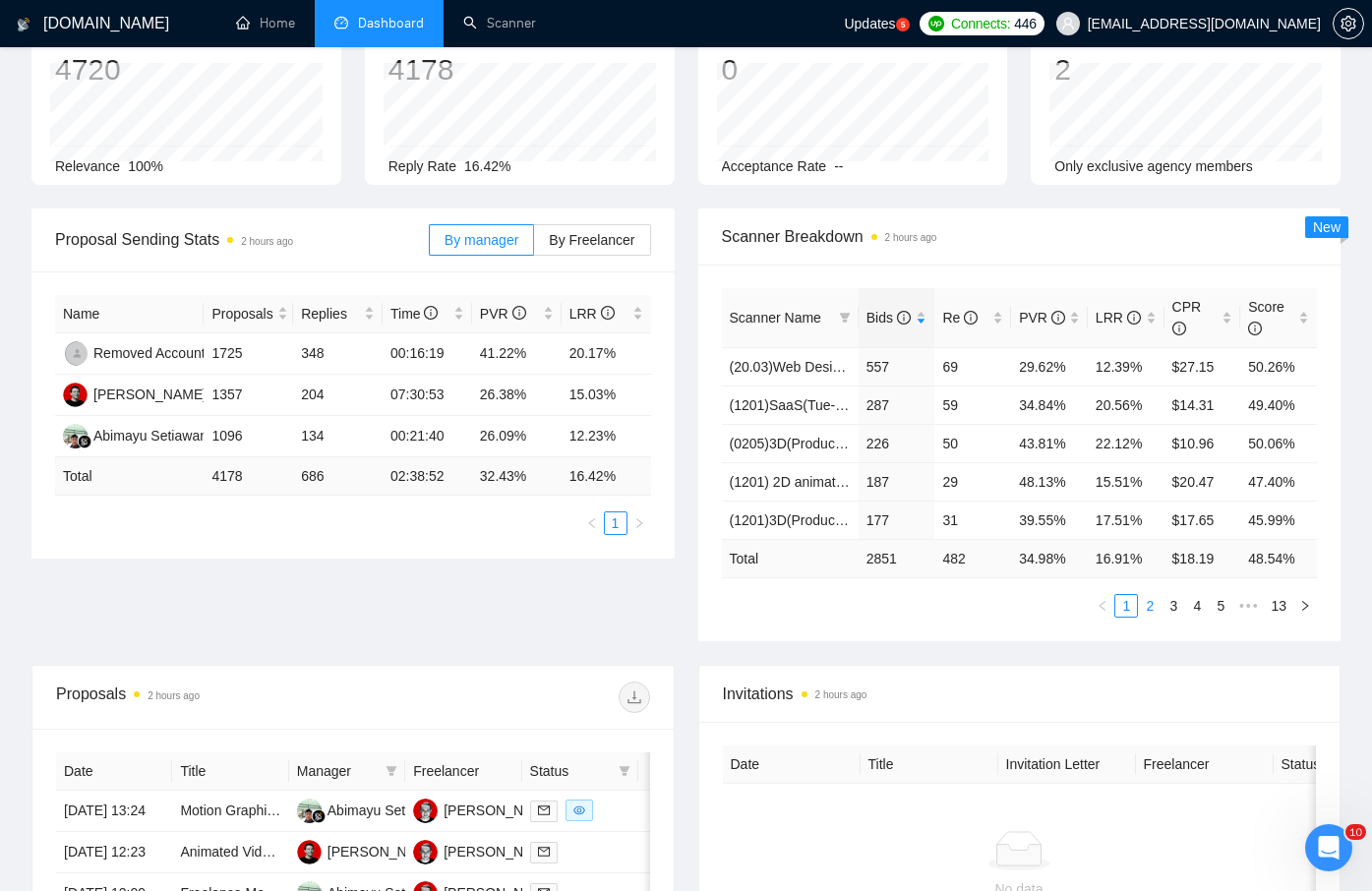 click on "2" at bounding box center (1150, 606) 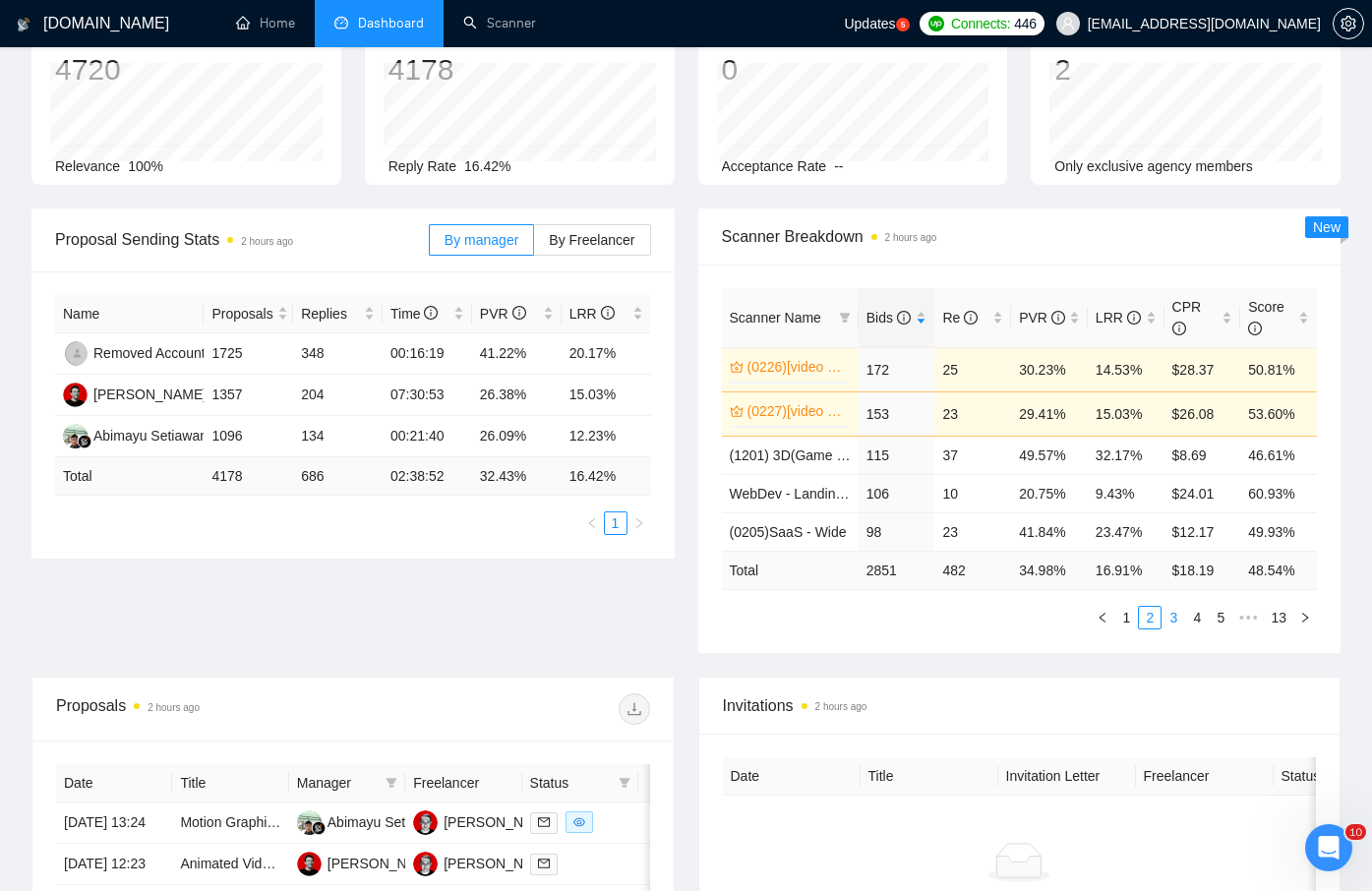 click on "3" at bounding box center (1173, 618) 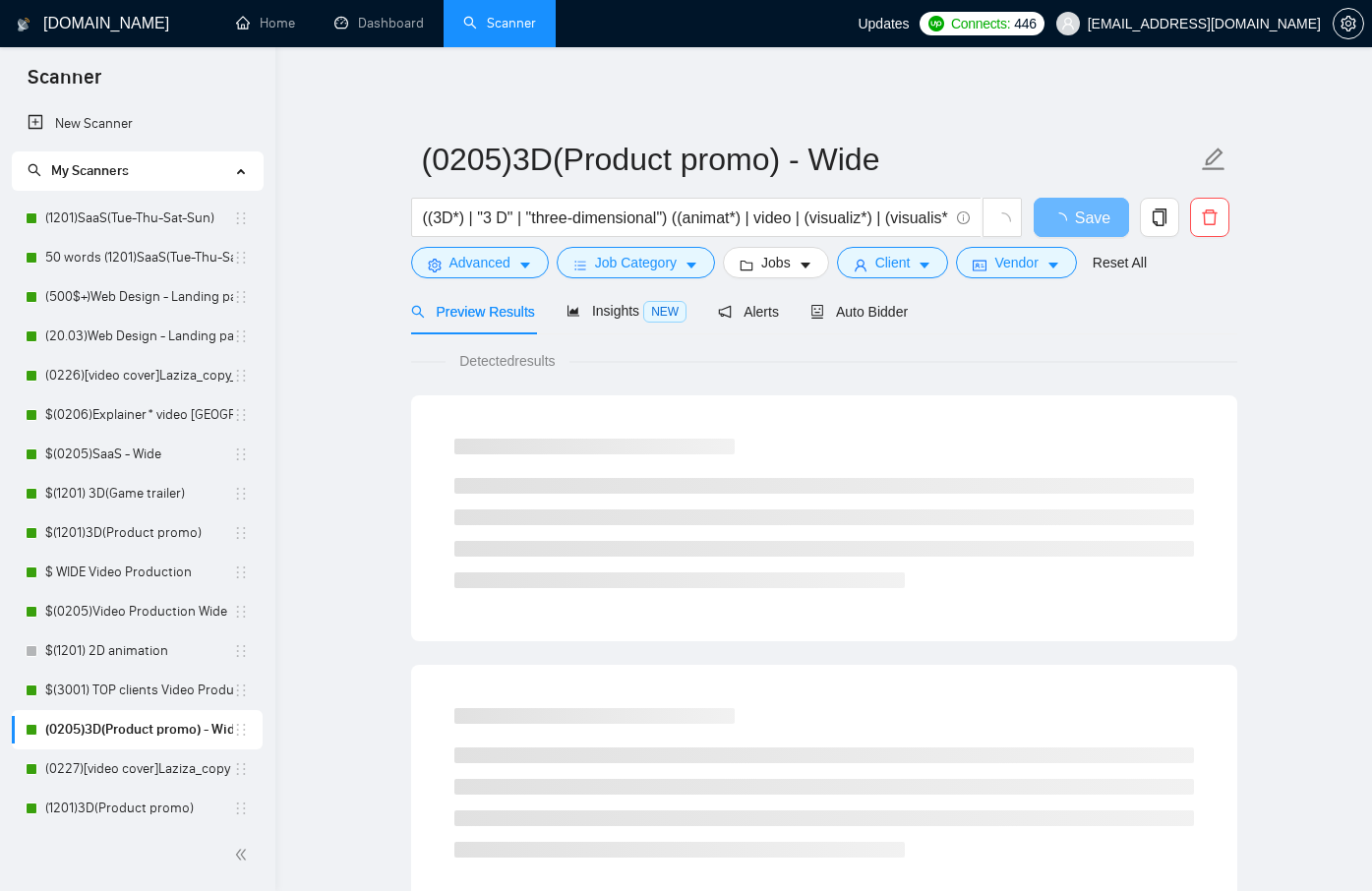 scroll, scrollTop: 0, scrollLeft: 0, axis: both 